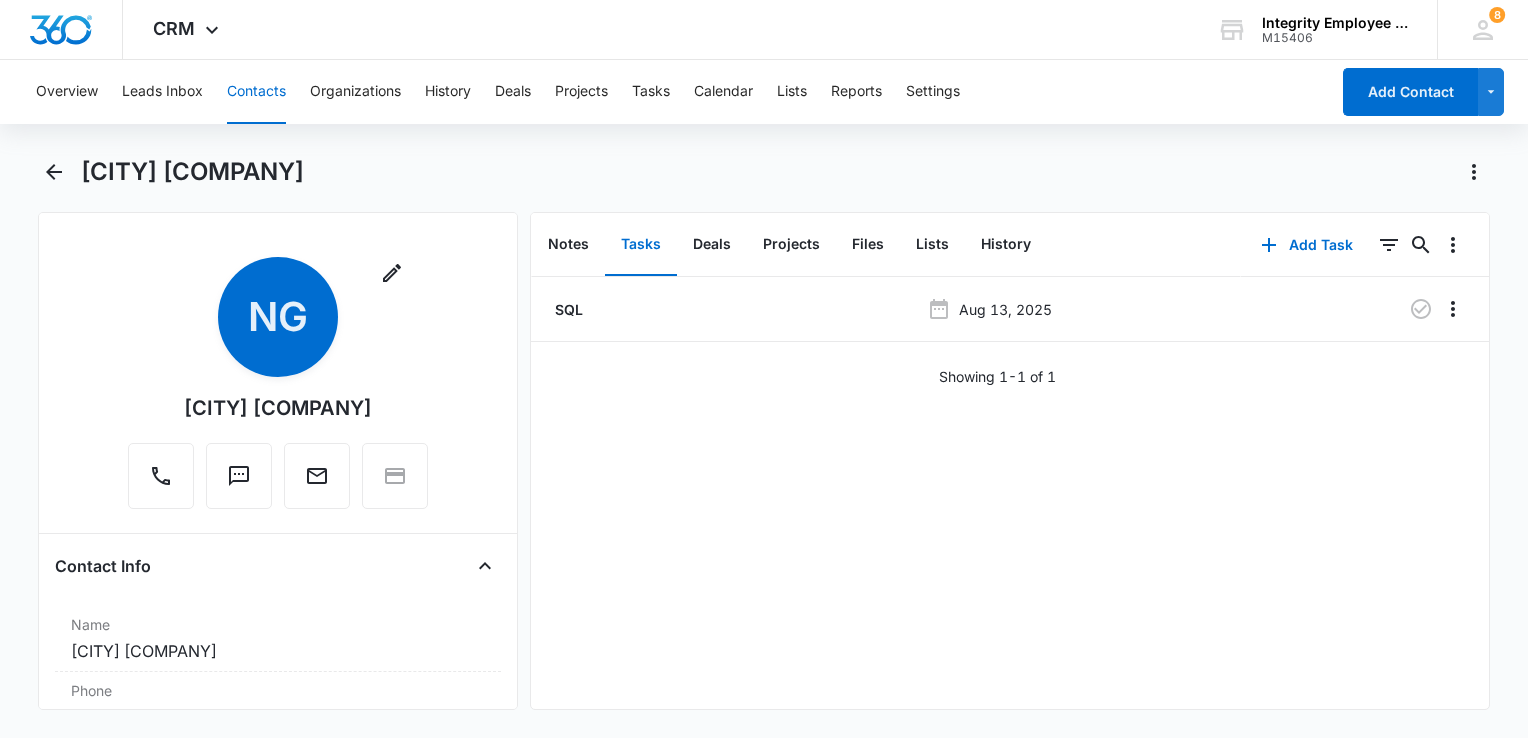 scroll, scrollTop: 0, scrollLeft: 0, axis: both 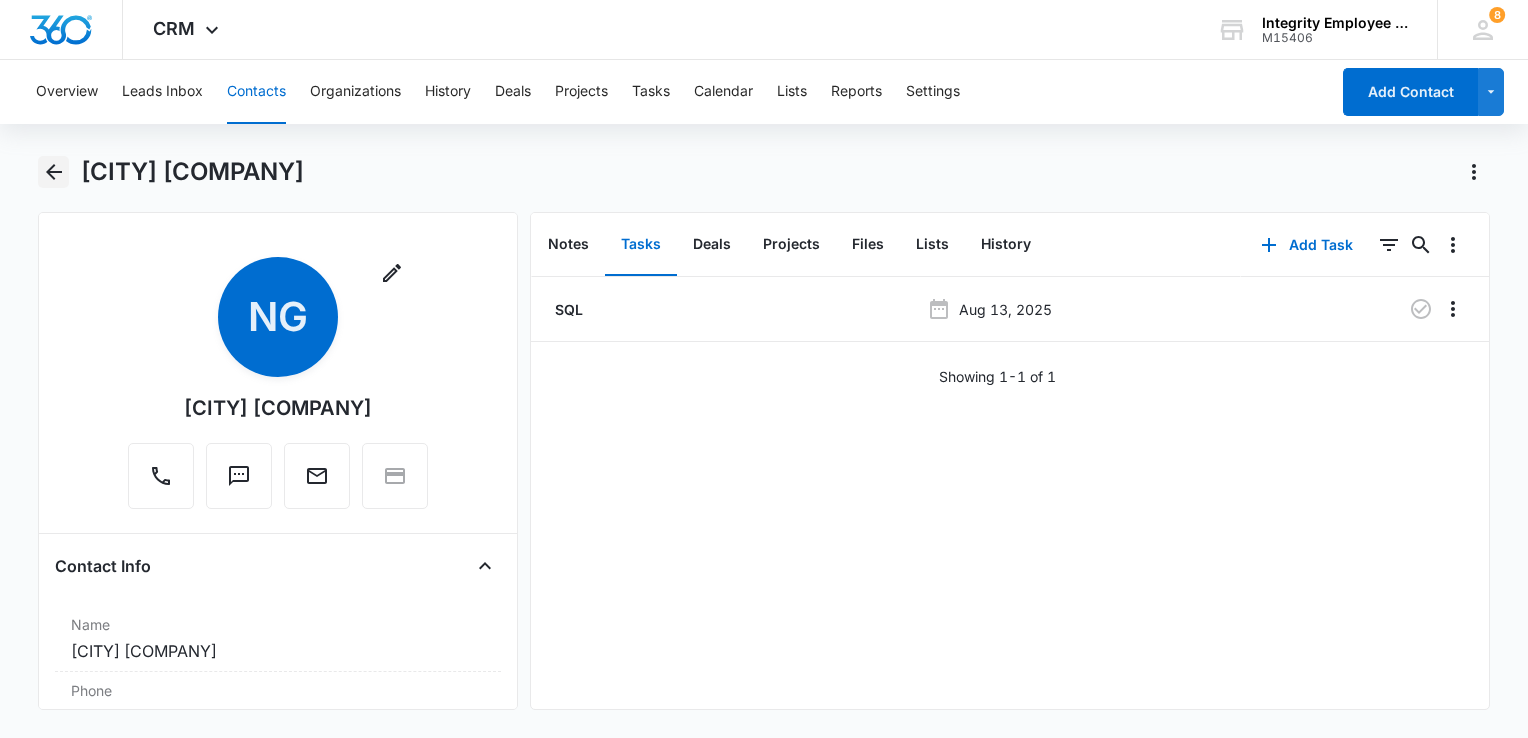 click 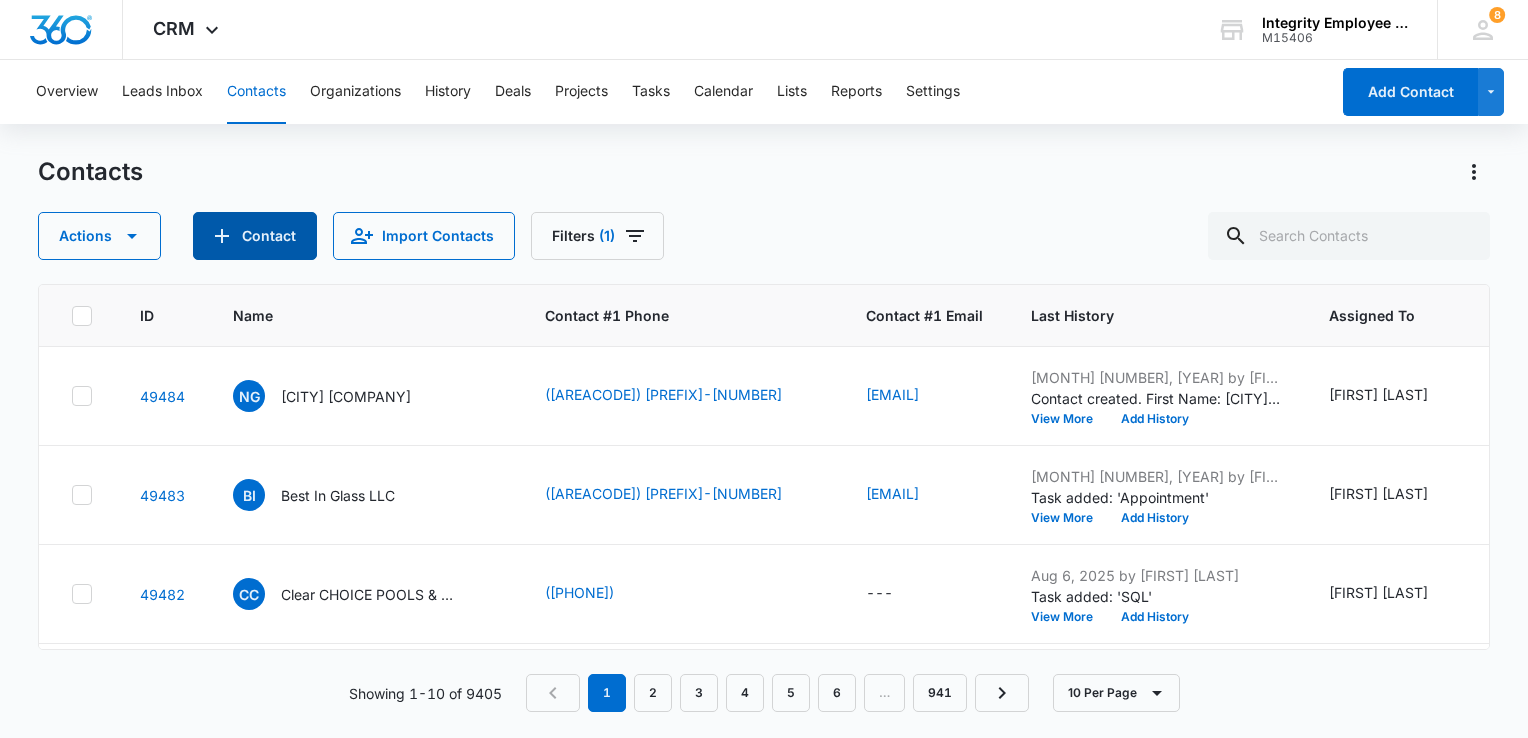 click on "Contact" at bounding box center [255, 236] 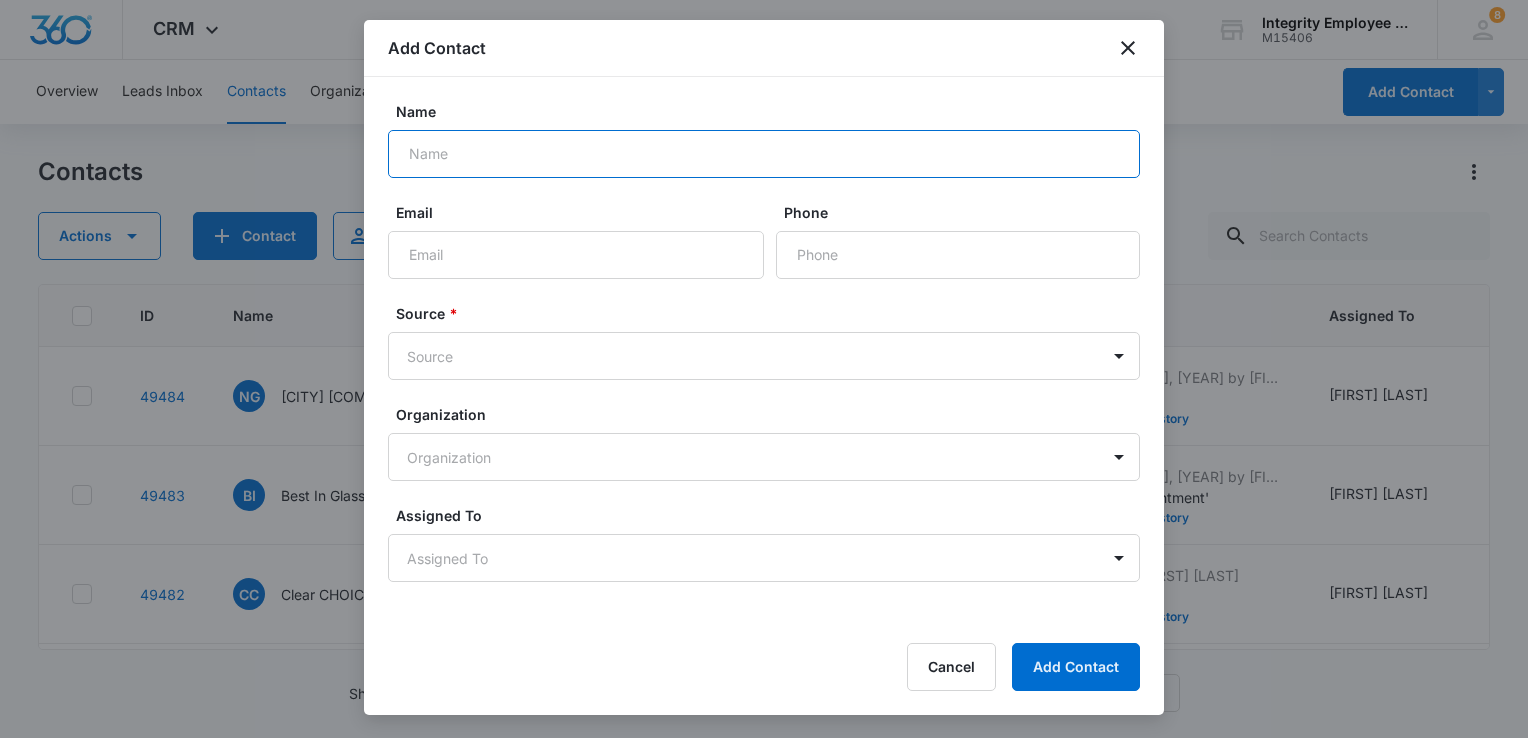 click on "Name" at bounding box center (764, 154) 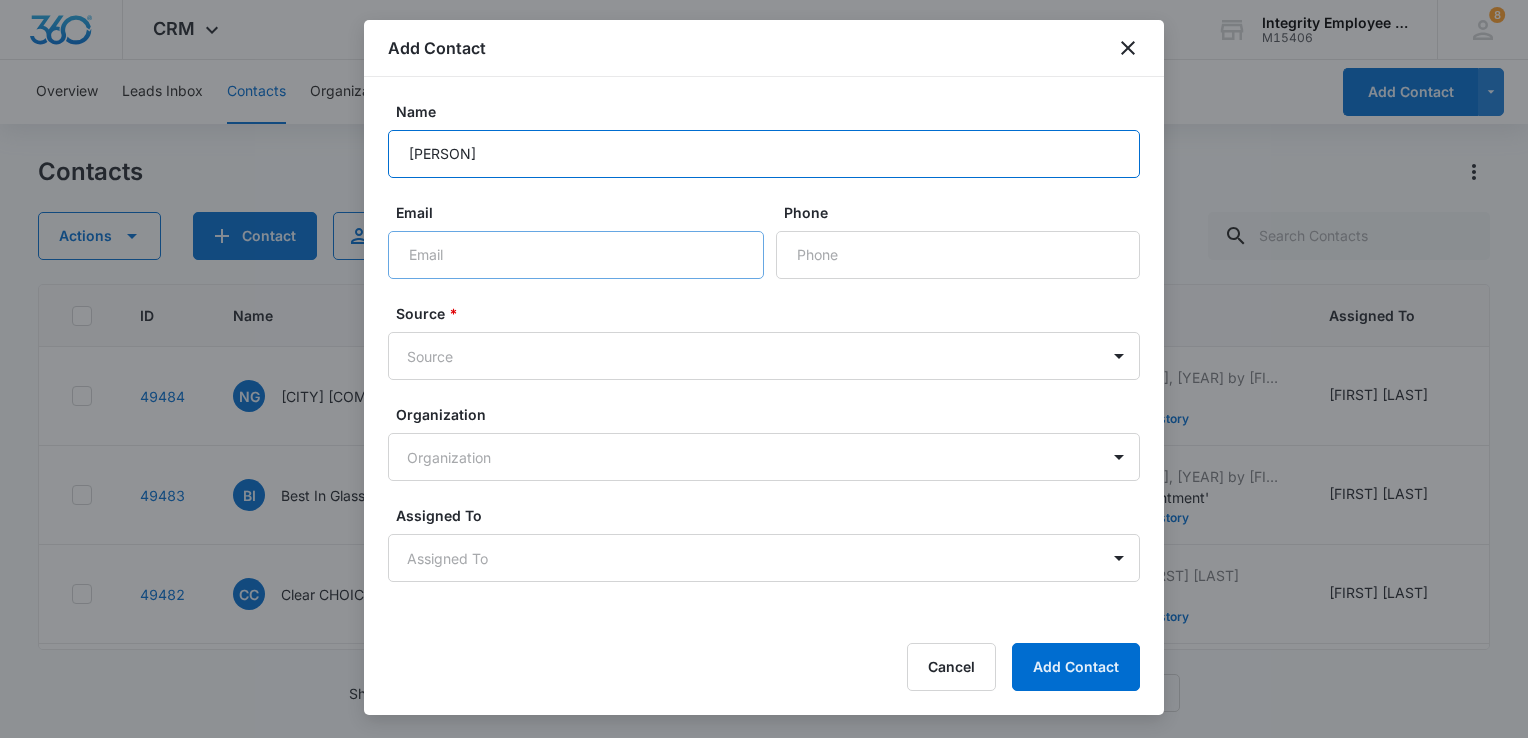 type on "[PERSON]" 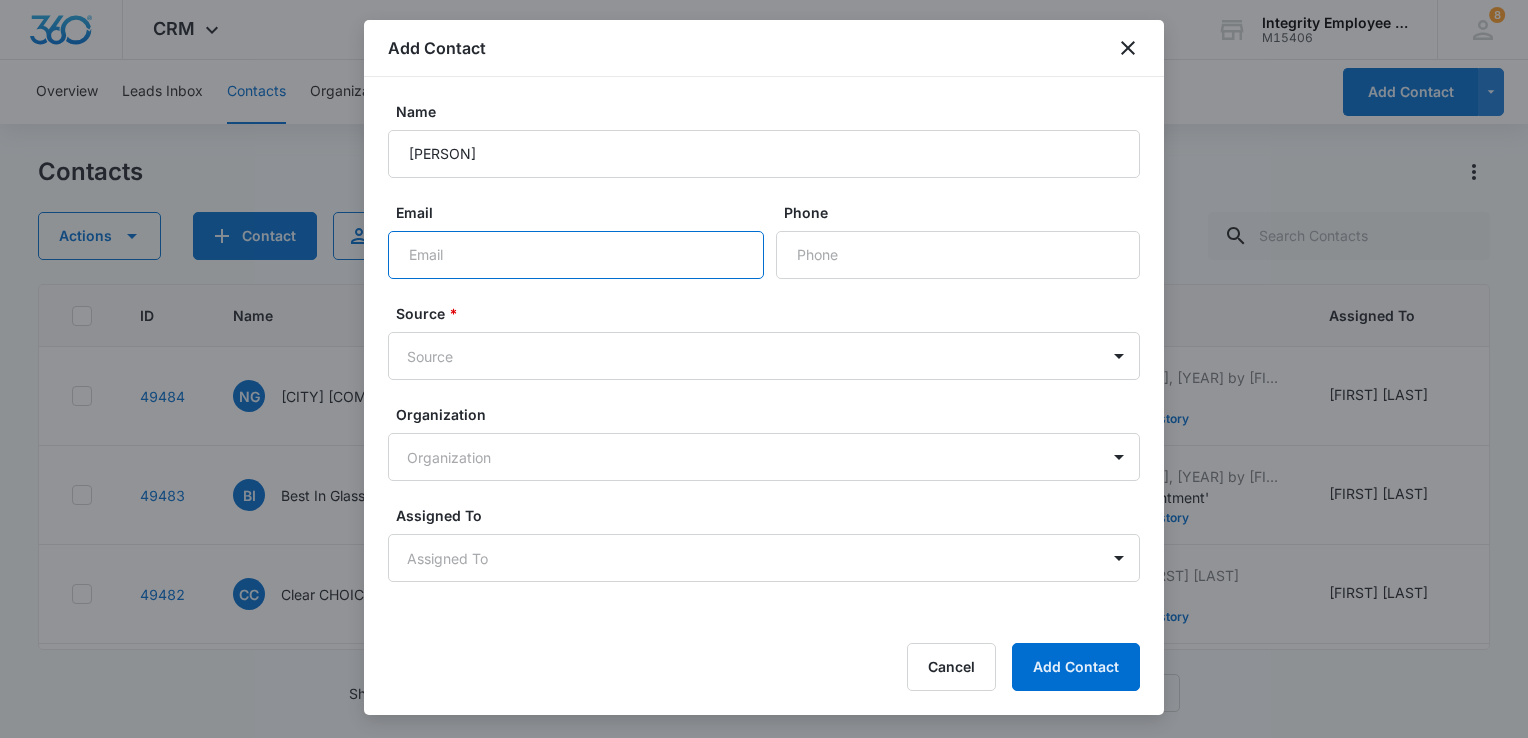 click on "Email" at bounding box center (576, 255) 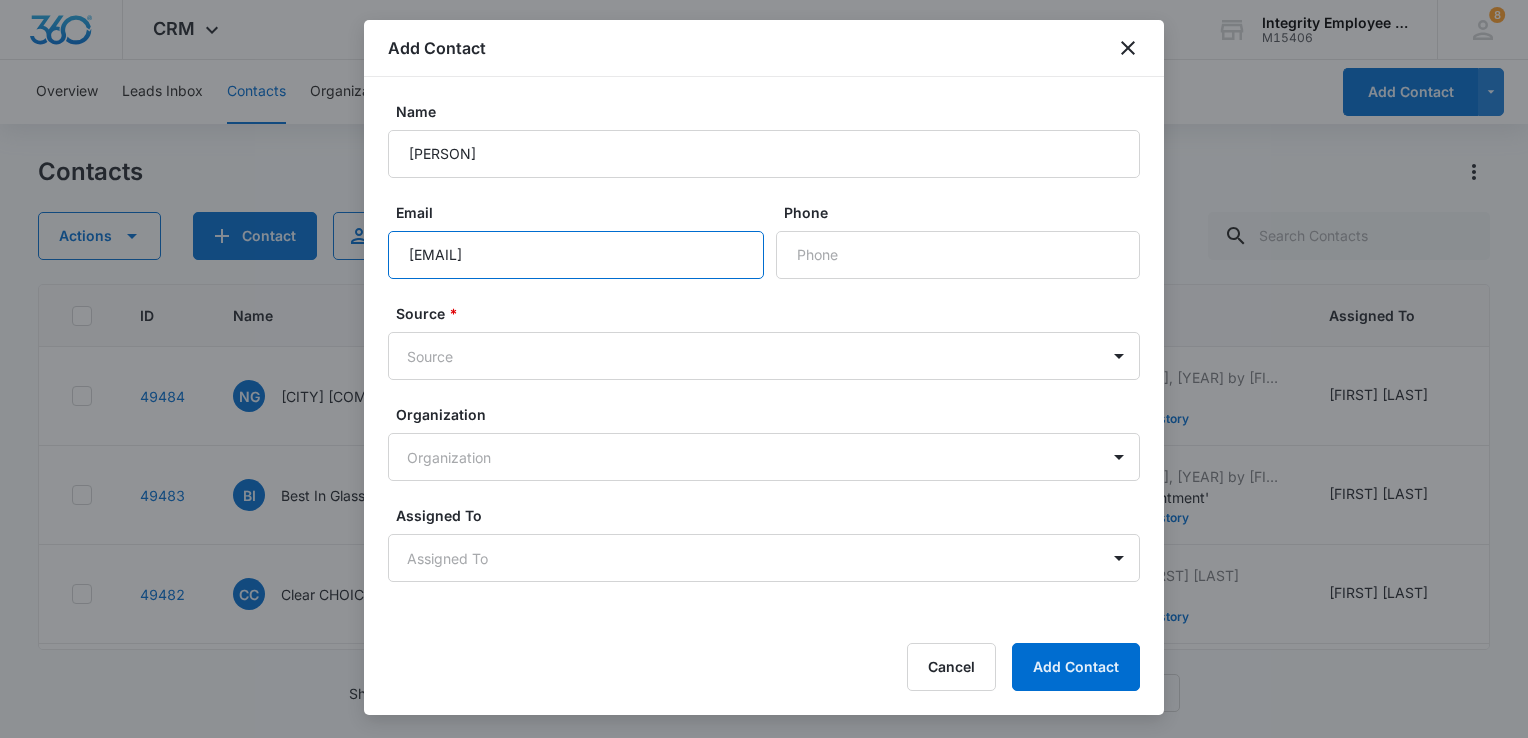type on "[EMAIL]" 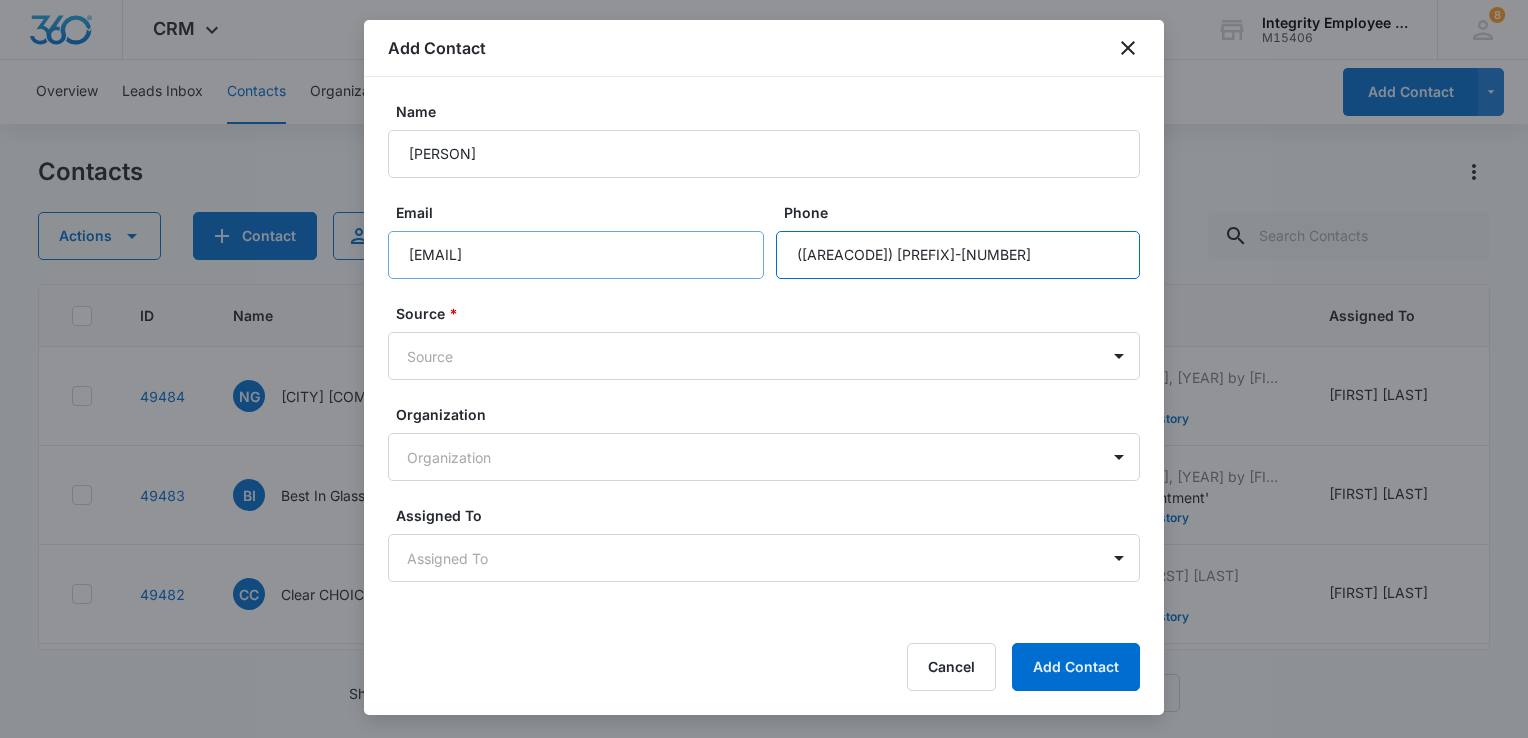 type on "([AREACODE]) [PREFIX]-[NUMBER]" 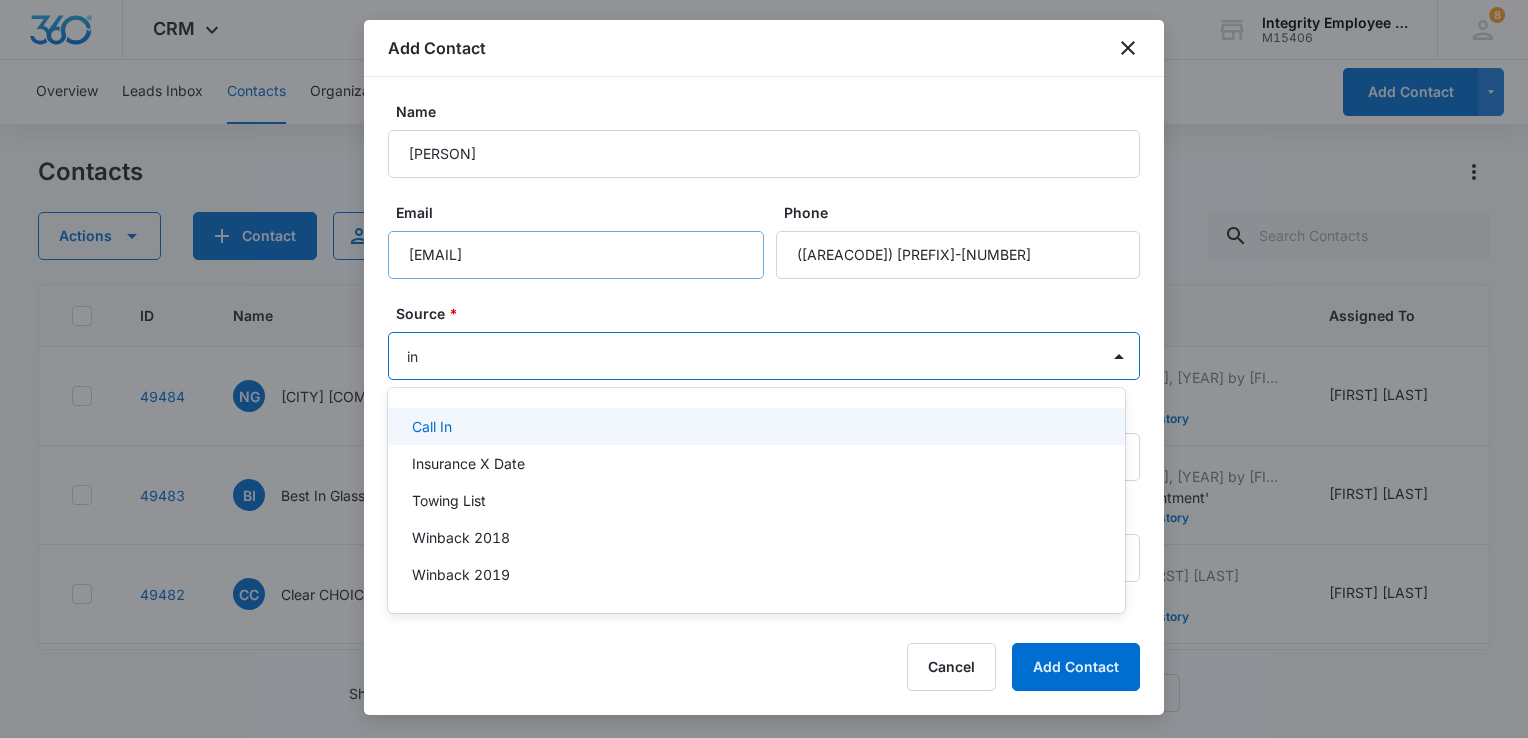 type on "ins" 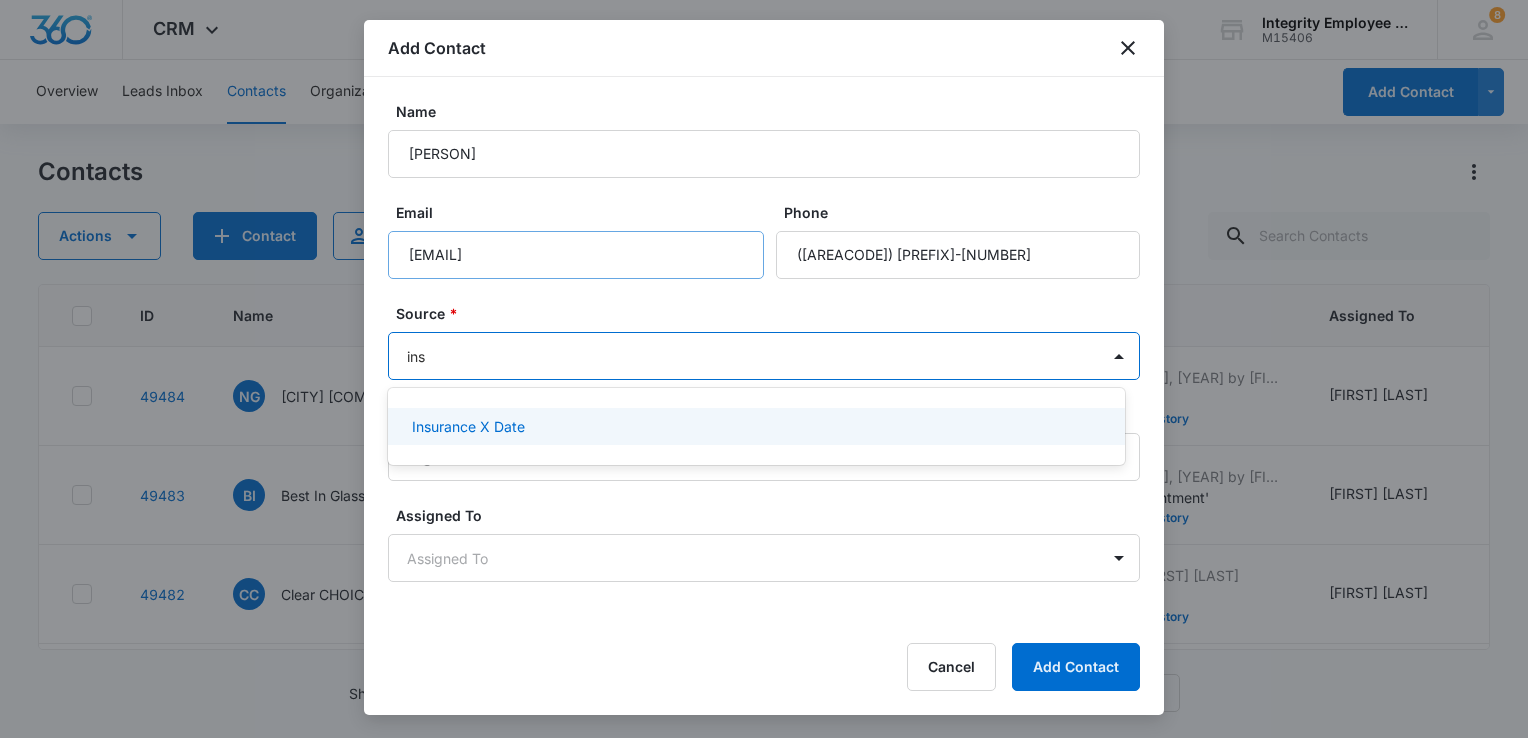 type 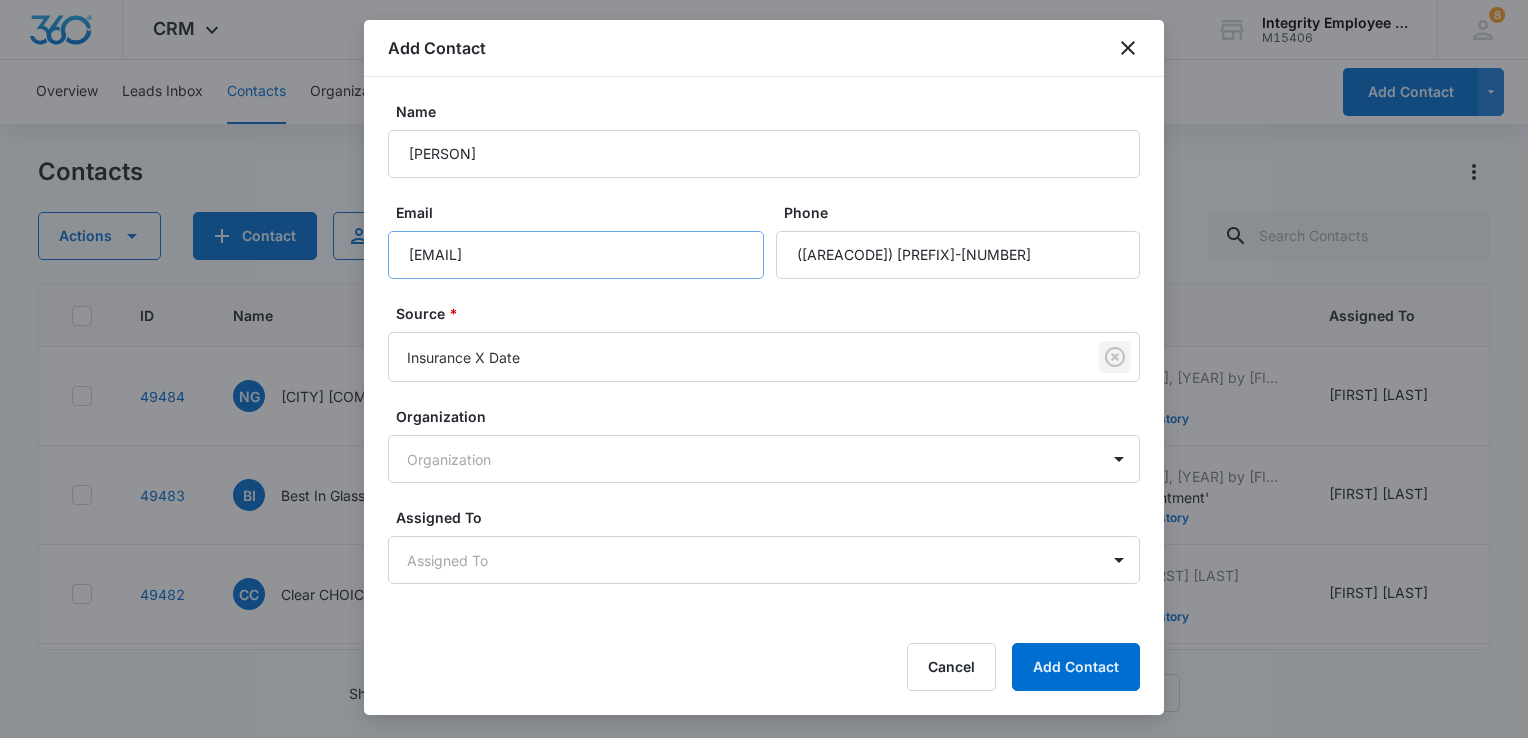 type 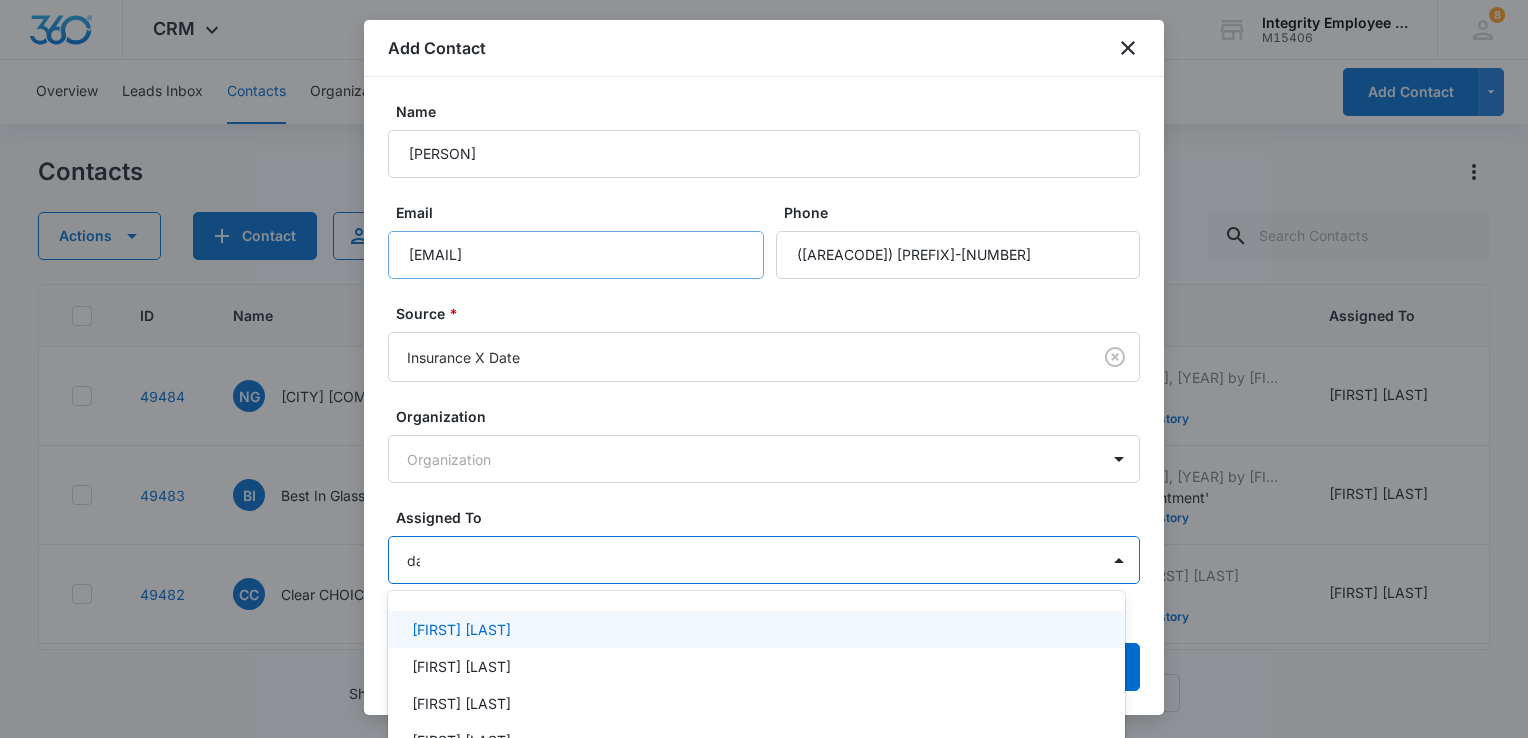 type on "dan" 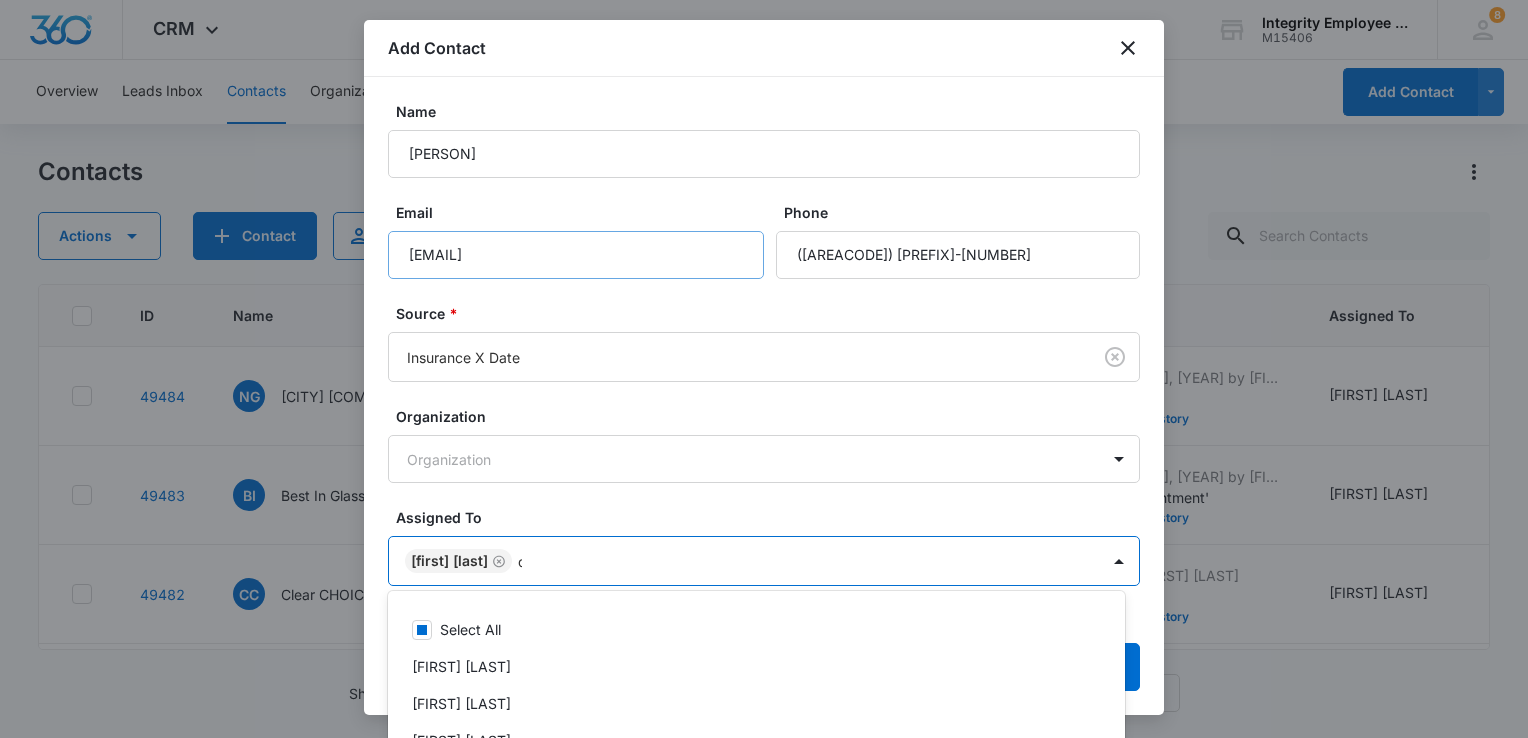type 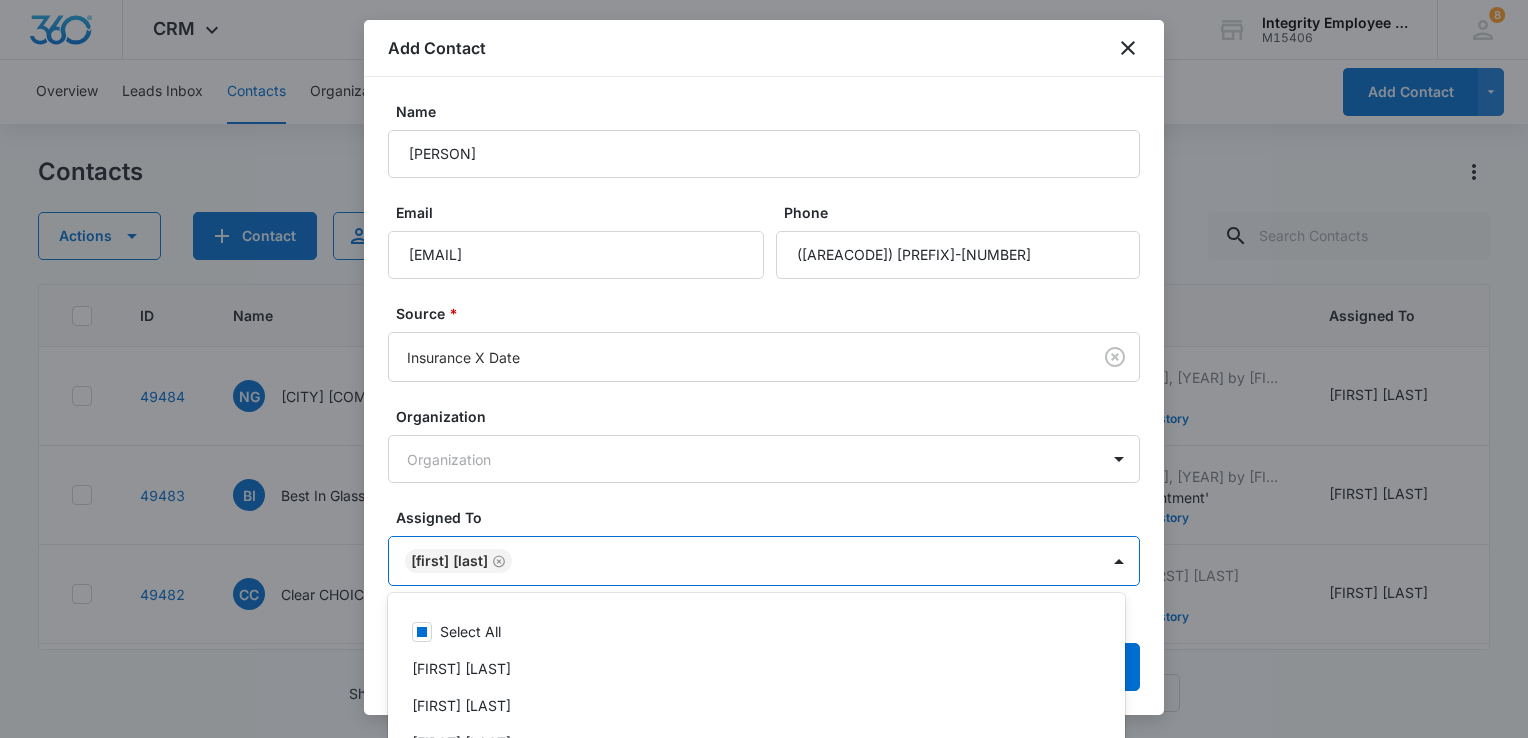 click at bounding box center (764, 369) 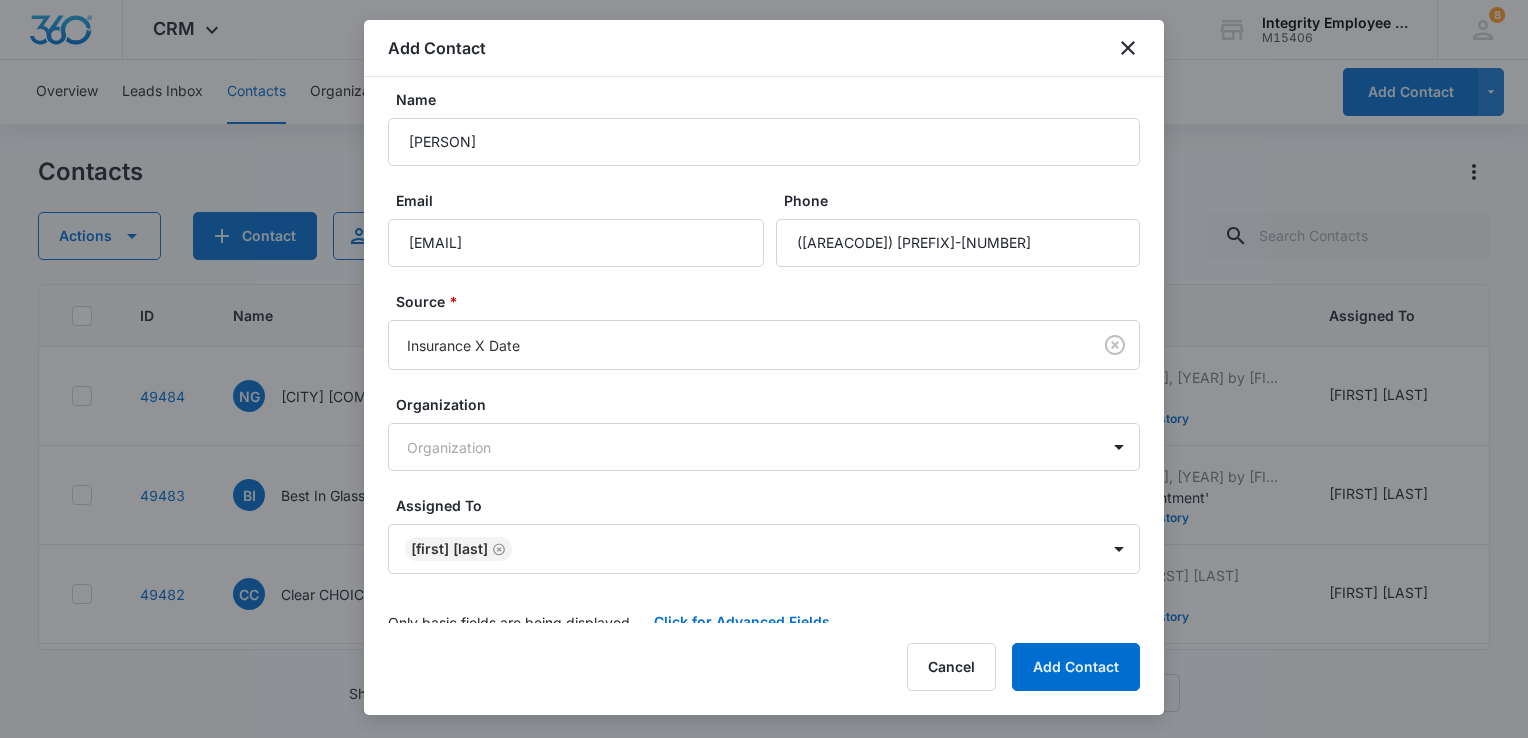 scroll, scrollTop: 33, scrollLeft: 0, axis: vertical 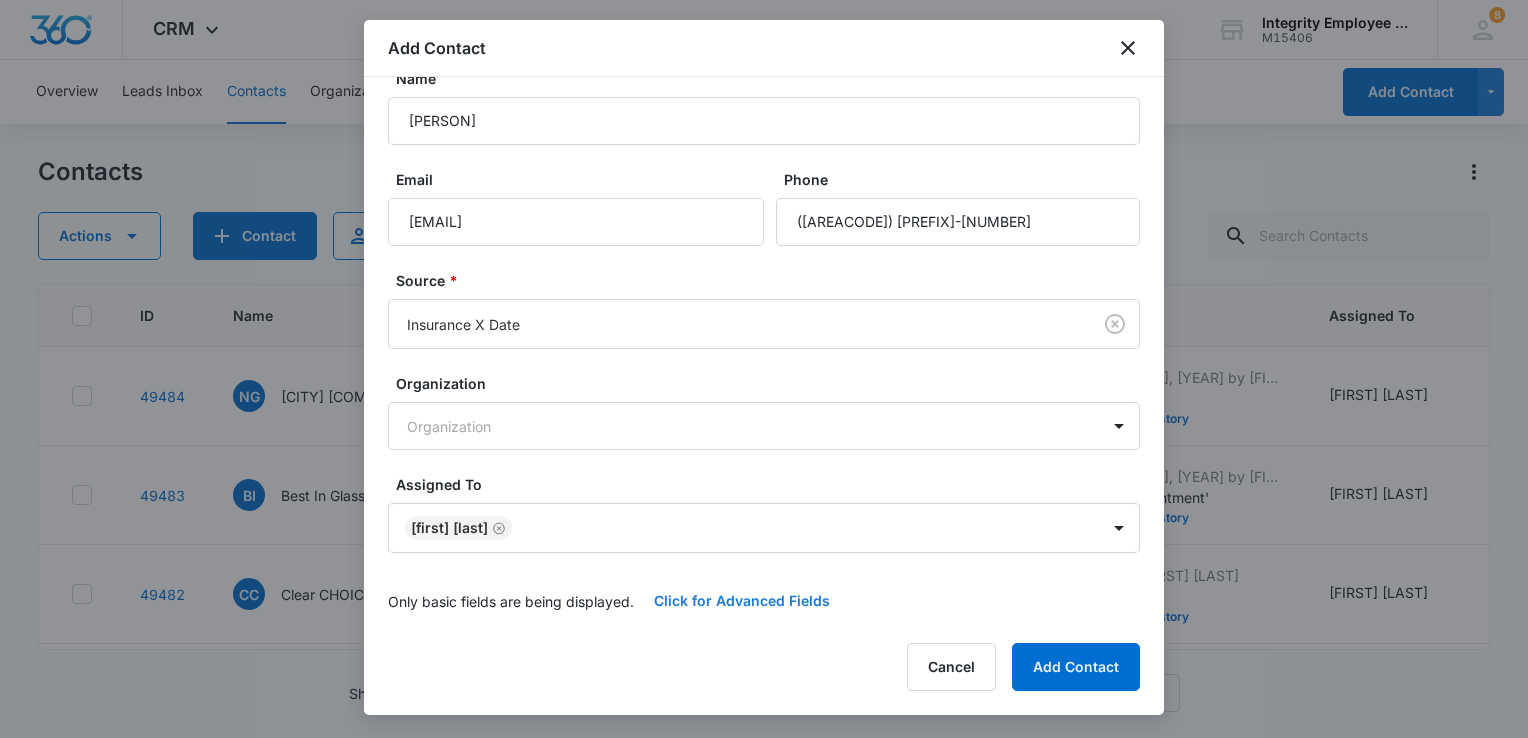 click on "Click for Advanced Fields" at bounding box center (742, 601) 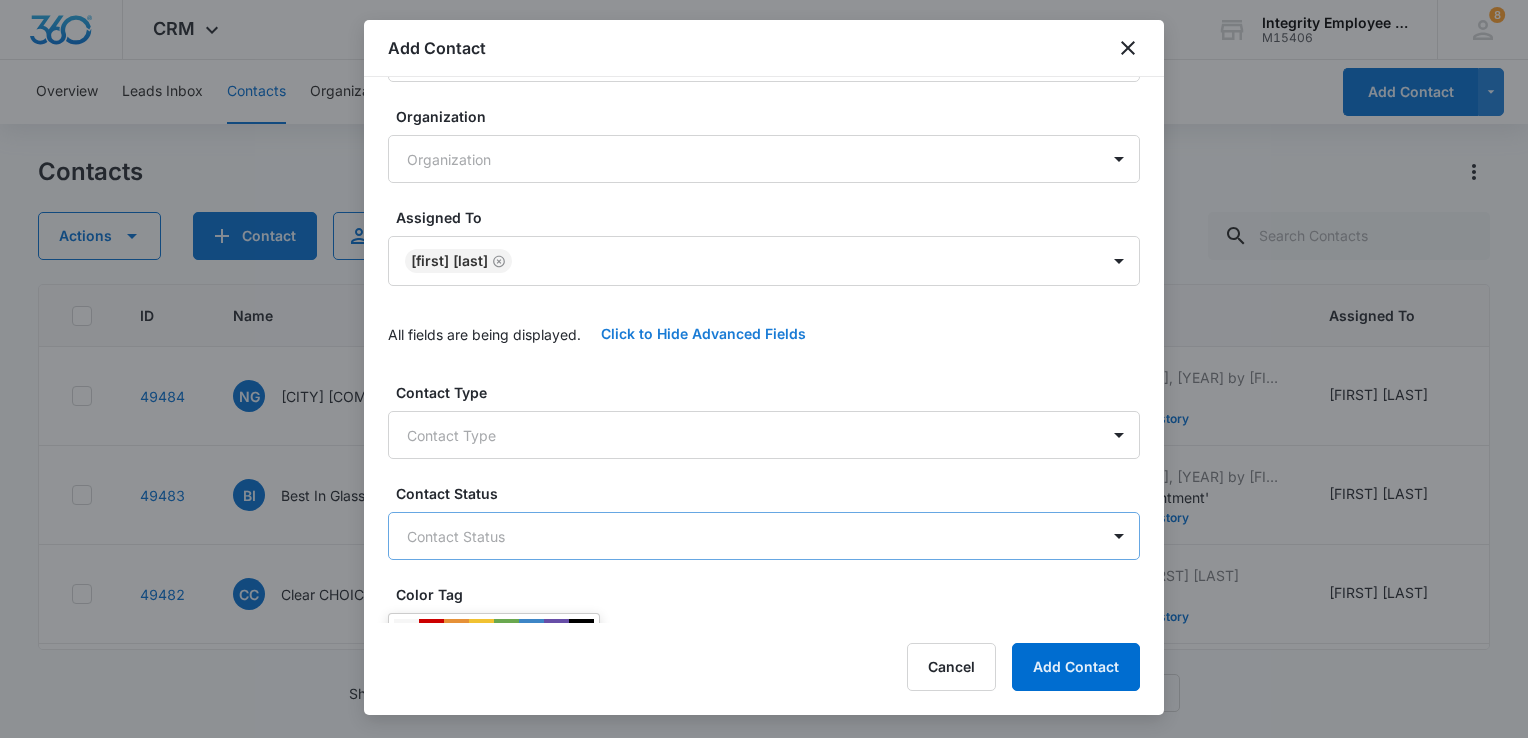 scroll, scrollTop: 333, scrollLeft: 0, axis: vertical 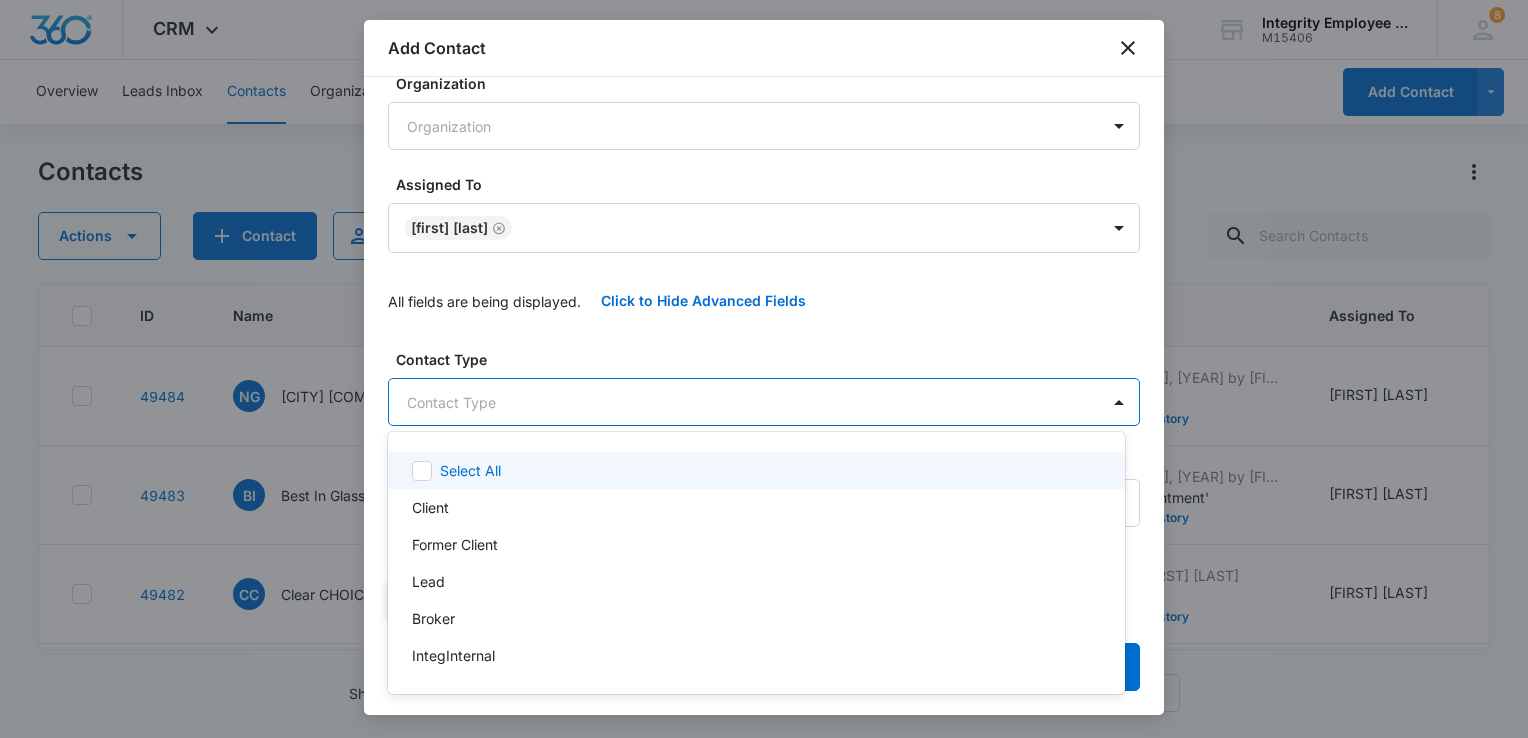 click on "CRM Apps Reputation Websites Forms CRM Email Social Shop Payments POS Content Ads Intelligence Files Brand Settings Integrity Employee Leasing M15406 Your Accounts View All 8 DV [FIRST] [LAST] [EMAIL] My Profile 8 Notifications Support Logout Terms & Conditions   •   Privacy Policy Overview Leads Inbox Contacts Organizations History Deals Projects Tasks Calendar Lists Reports Settings Add Contact Contacts Actions Contact Import Contacts Filters (1) ID Name Contact #1 Phone Contact #1 Email Last History Assigned To Type Status Company Address Communication Contact #1 First Contact #1 Last Contact #2 First Contact #2 Last Contact #2 Phone 49484 NG [CITY] GUTTER SOLUTIONS LLC ([PHONE]) [EMAIL] Aug 7, 2025 by [FIRST] [LAST] Task added: 'SQL' View More Add History [FIRST] [LAST] Lead Warm --- --- Kristin --- --- --- --- 49483 BI Best In Glass LLC ([PHONE]) [EMAIL] Aug 7, 2025 by [FIRST] [LAST] Task added: 'Appointment' View More Add History [FIRST] [LAST] 1" at bounding box center [764, 369] 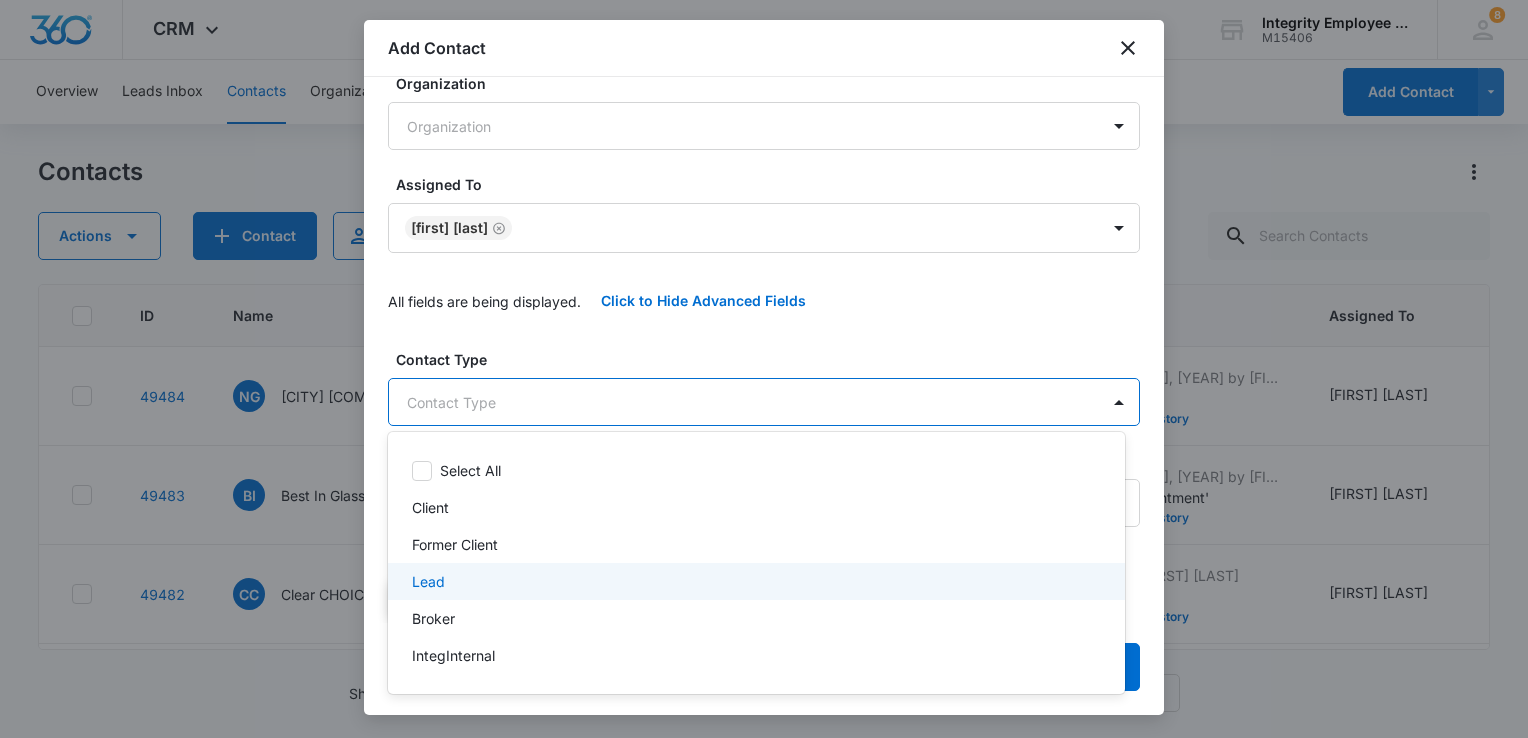 drag, startPoint x: 533, startPoint y: 587, endPoint x: 574, endPoint y: 426, distance: 166.1385 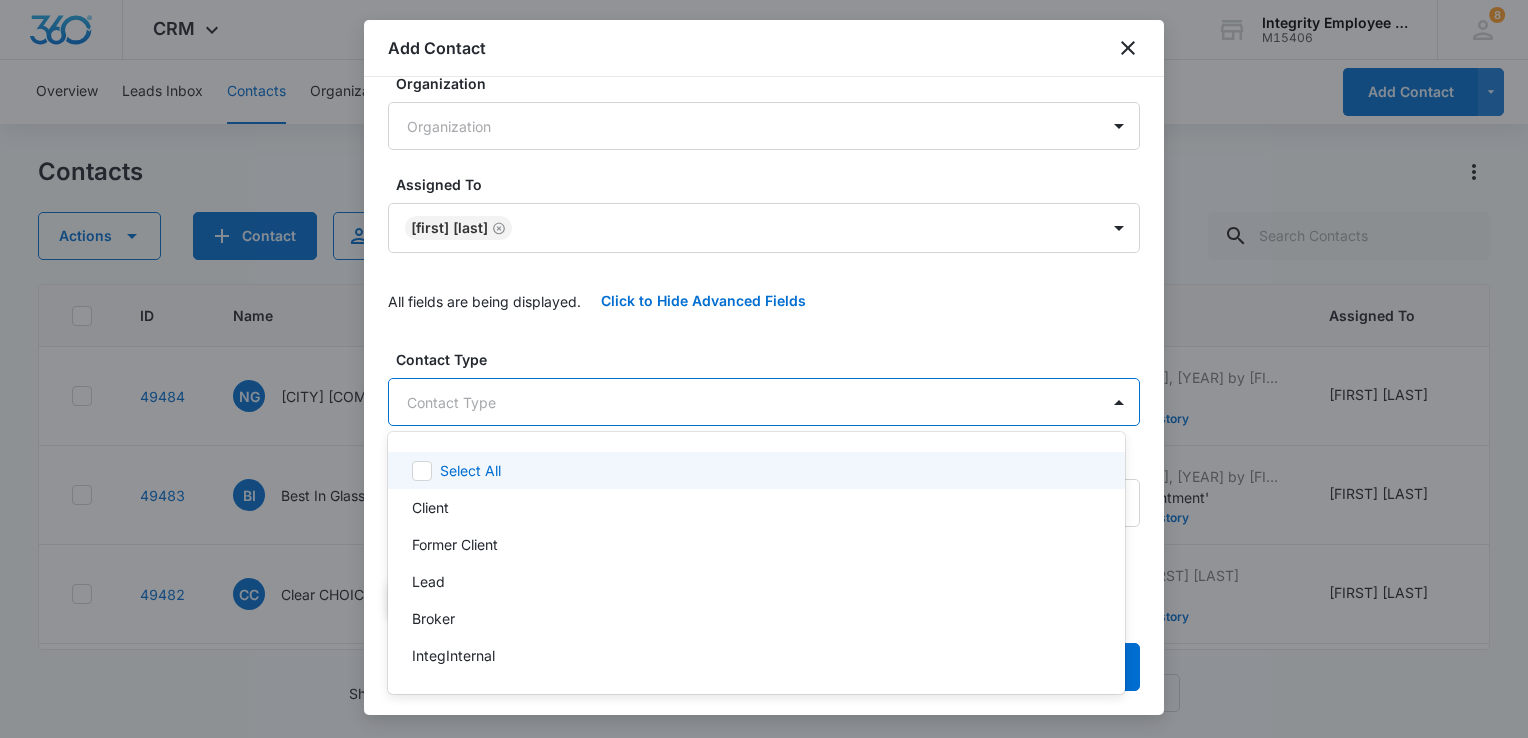 drag, startPoint x: 584, startPoint y: 354, endPoint x: 598, endPoint y: 454, distance: 100.97524 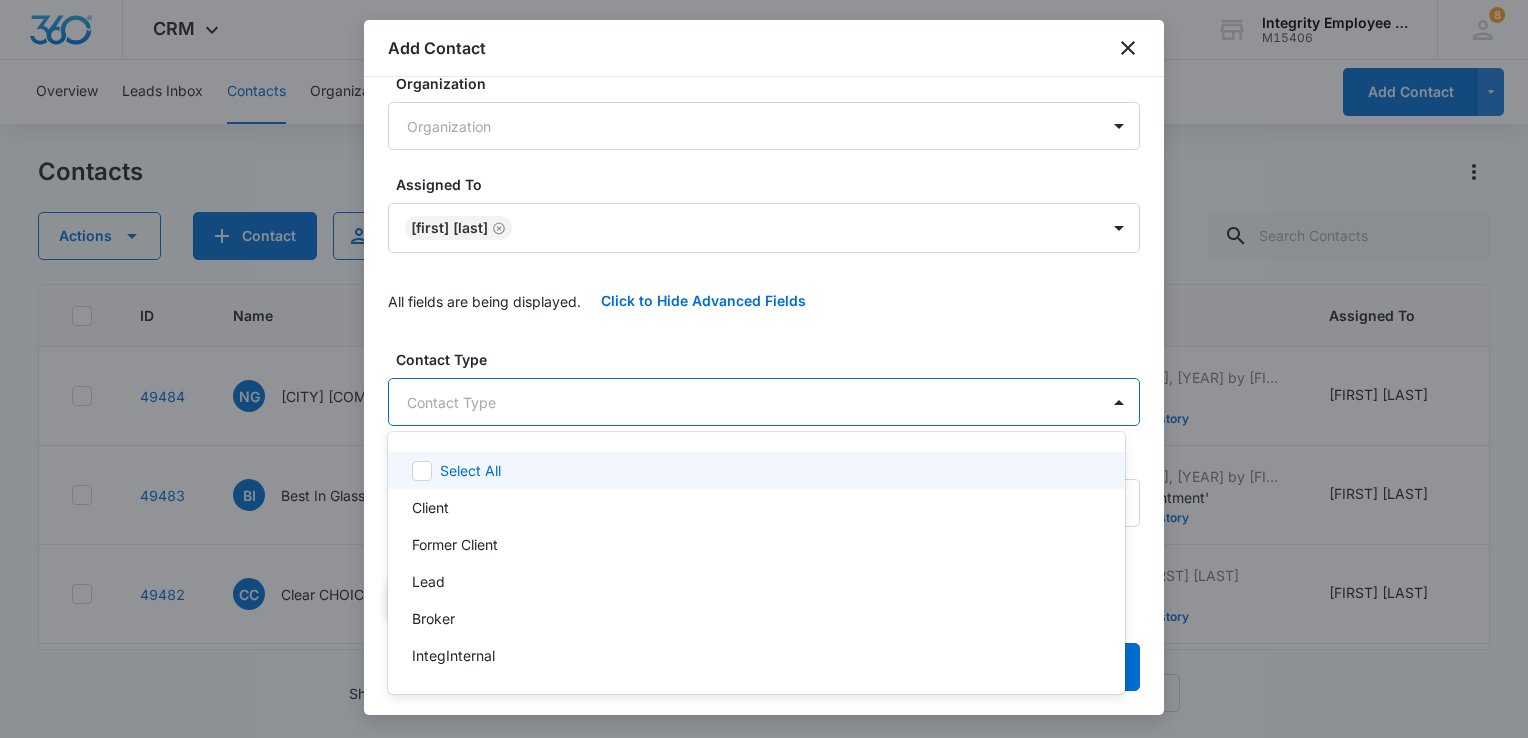 click on "CRM Apps Reputation Websites Forms CRM Email Social Shop Payments POS Content Ads Intelligence Files Brand Settings Integrity Employee Leasing M15406 Your Accounts View All 8 DV [FIRST] [LAST] [EMAIL] My Profile 8 Notifications Support Logout Terms & Conditions   •   Privacy Policy Overview Leads Inbox Contacts Organizations History Deals Projects Tasks Calendar Lists Reports Settings Add Contact Contacts Actions Contact Import Contacts Filters (1) ID Name Contact #1 Phone Contact #1 Email Last History Assigned To Type Status Company Address Communication Contact #1 First Contact #1 Last Contact #2 First Contact #2 Last Contact #2 Phone 49484 NG [CITY] GUTTER SOLUTIONS LLC ([PHONE]) [EMAIL] Aug 7, 2025 by [FIRST] [LAST] Task added: 'SQL' View More Add History [FIRST] [LAST] Lead Warm --- --- Kristin --- --- --- --- 49483 BI Best In Glass LLC ([PHONE]) [EMAIL] Aug 7, 2025 by [FIRST] [LAST] Task added: 'Appointment' View More Add History [FIRST] [LAST] 1" at bounding box center [764, 369] 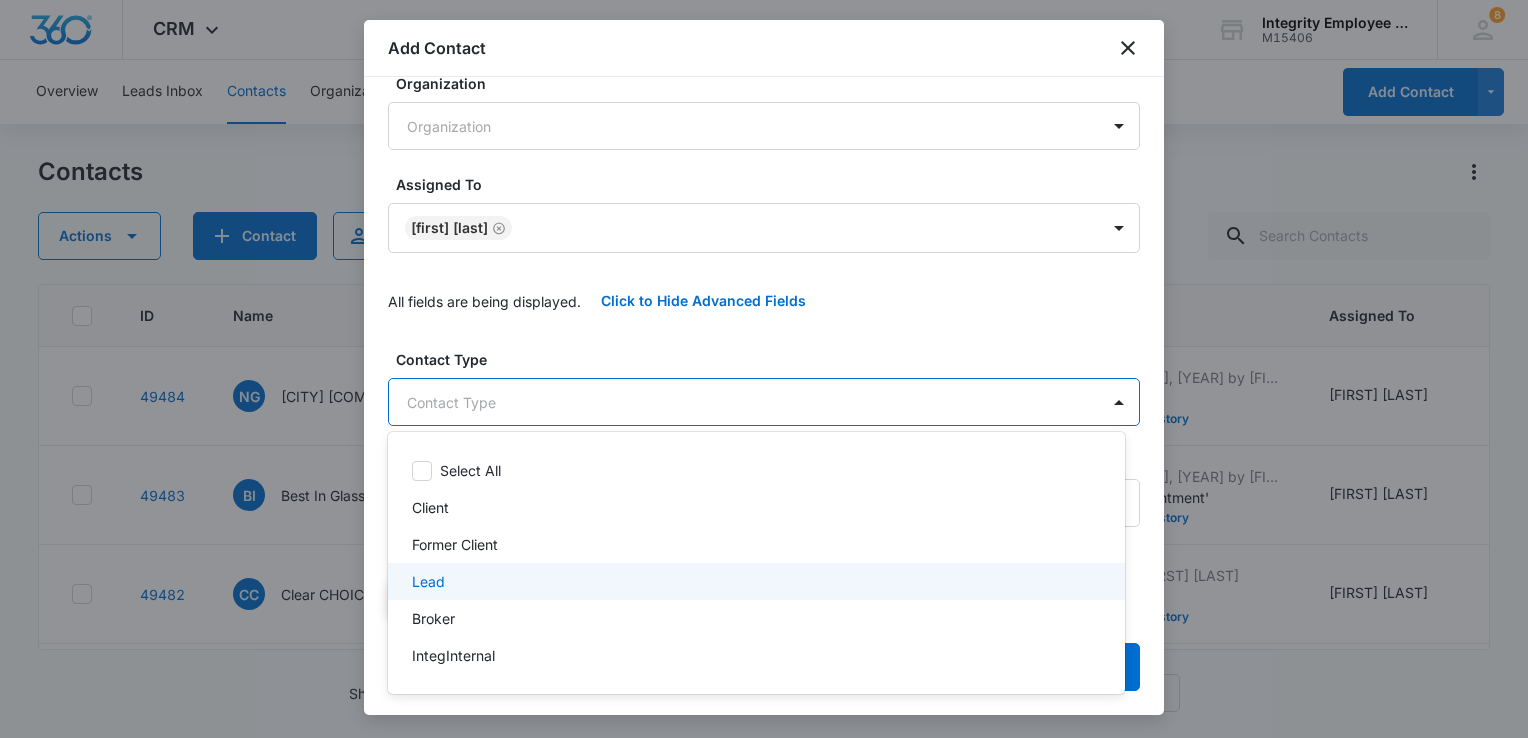 click on "Lead" at bounding box center (754, 581) 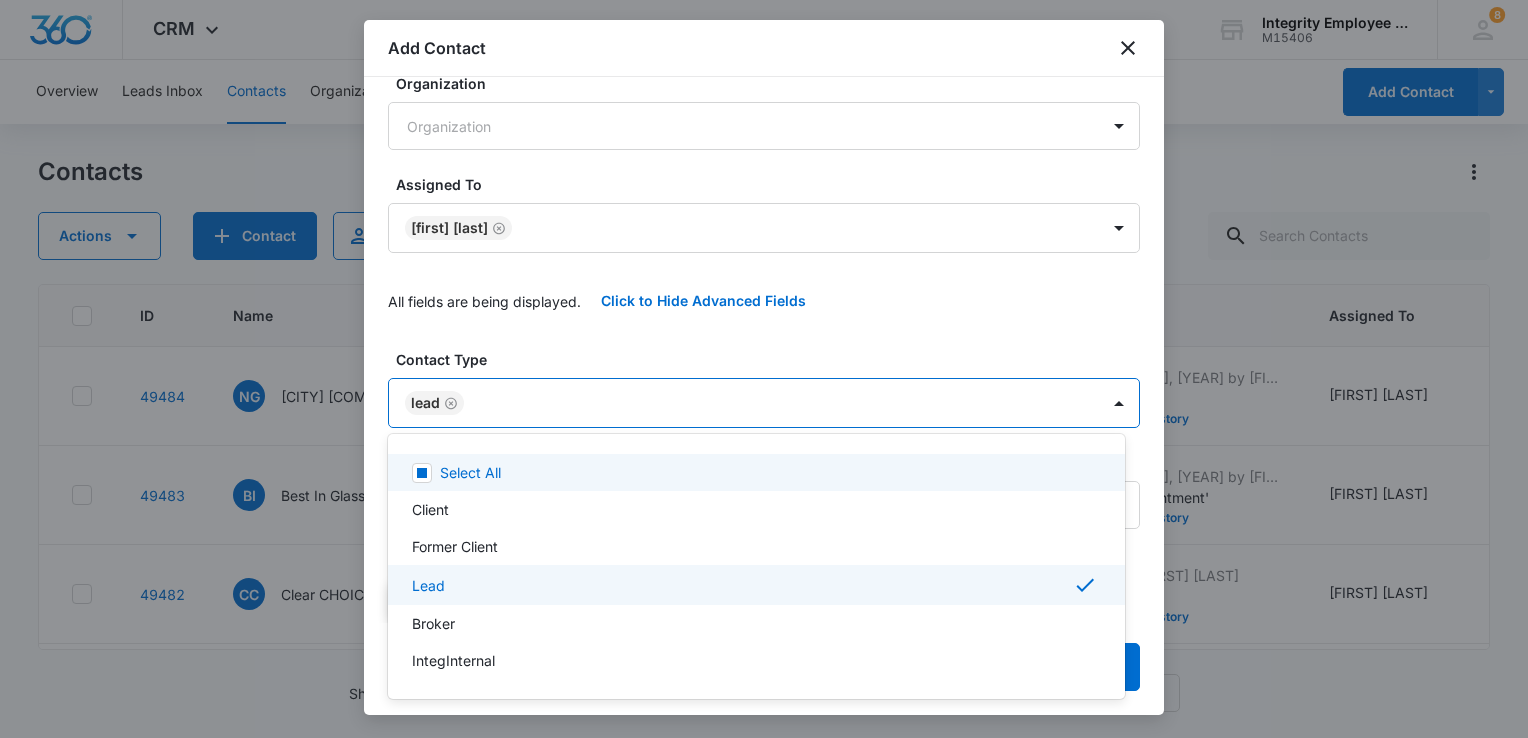click at bounding box center (764, 369) 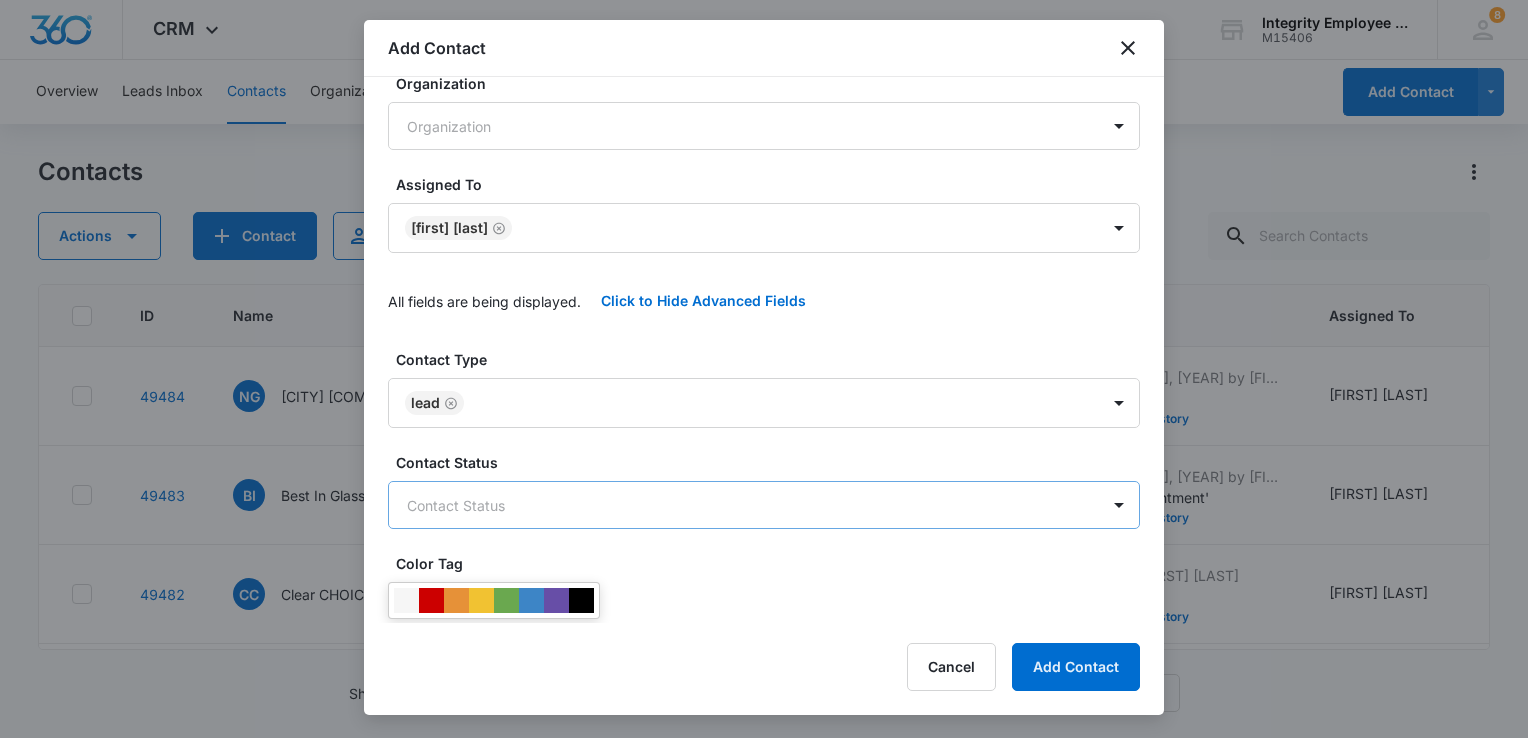 click on "CRM Apps Reputation Websites Forms CRM Email Social Shop Payments POS Content Ads Intelligence Files Brand Settings Integrity Employee Leasing M15406 Your Accounts View All 8 DV [FIRST] [LAST] [EMAIL] My Profile 8 Notifications Support Logout Terms & Conditions   •   Privacy Policy Overview Leads Inbox Contacts Organizations History Deals Projects Tasks Calendar Lists Reports Settings Add Contact Contacts Actions Contact Import Contacts Filters (1) ID Name Contact #1 Phone Contact #1 Email Last History Assigned To Type Status Company Address Communication Contact #1 First Contact #1 Last Contact #2 First Contact #2 Last Contact #2 Phone 49484 NG [CITY] GUTTER SOLUTIONS LLC ([PHONE]) [EMAIL] Aug 7, 2025 by [FIRST] [LAST] Task added: 'SQL' View More Add History [FIRST] [LAST] Lead Warm --- --- Kristin --- --- --- --- 49483 BI Best In Glass LLC ([PHONE]) [EMAIL] Aug 7, 2025 by [FIRST] [LAST] Task added: 'Appointment' View More Add History [FIRST] [LAST] 1" at bounding box center [764, 369] 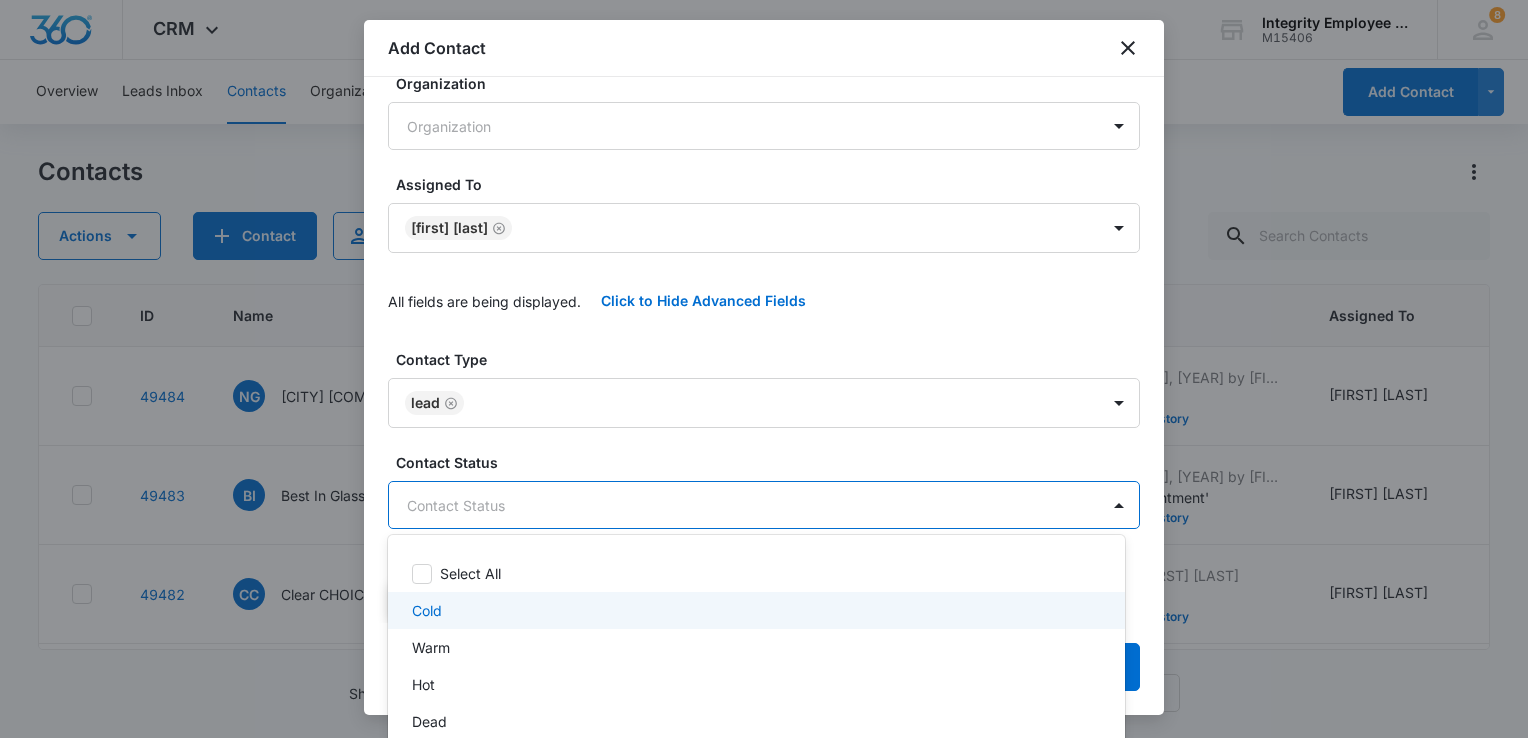 click on "Cold" at bounding box center [754, 610] 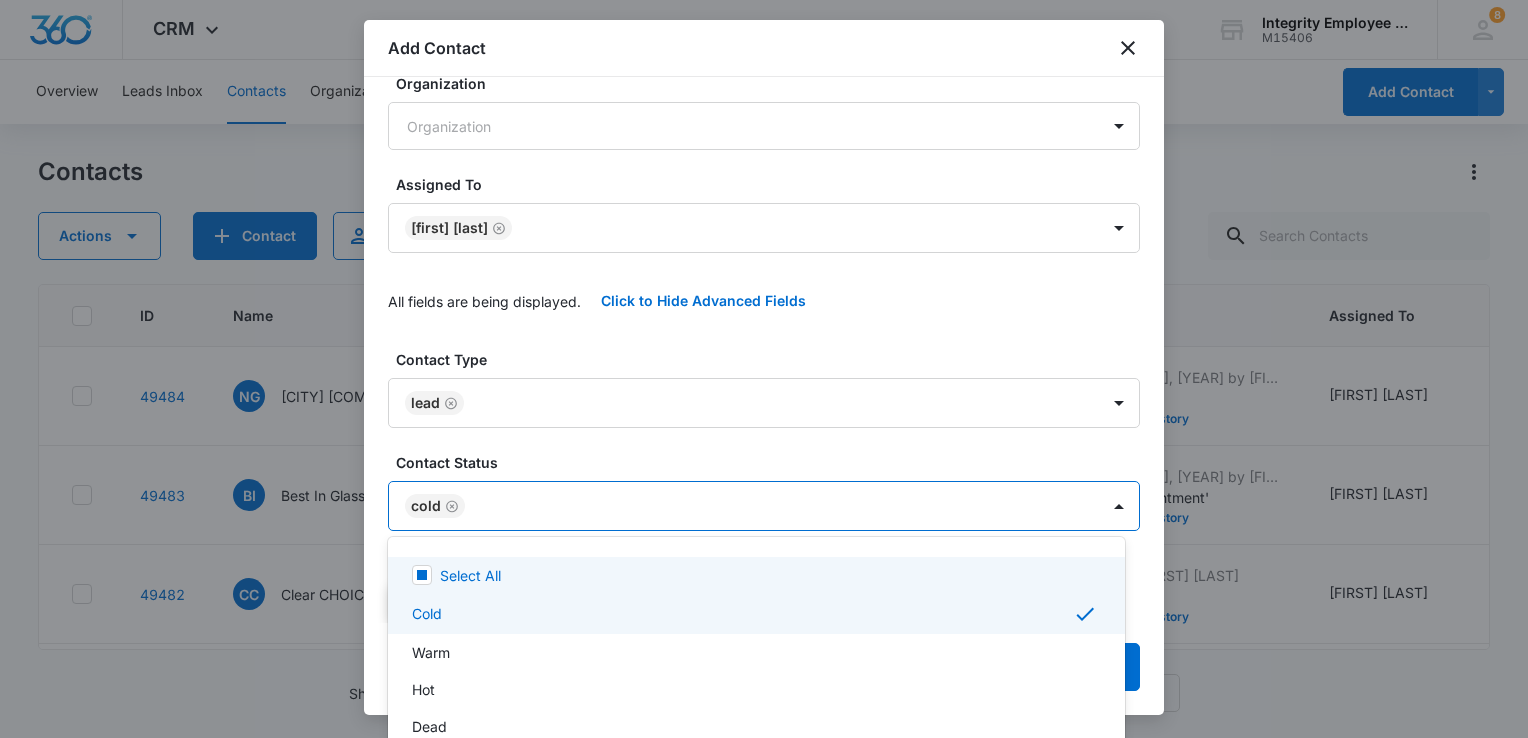 click at bounding box center (764, 369) 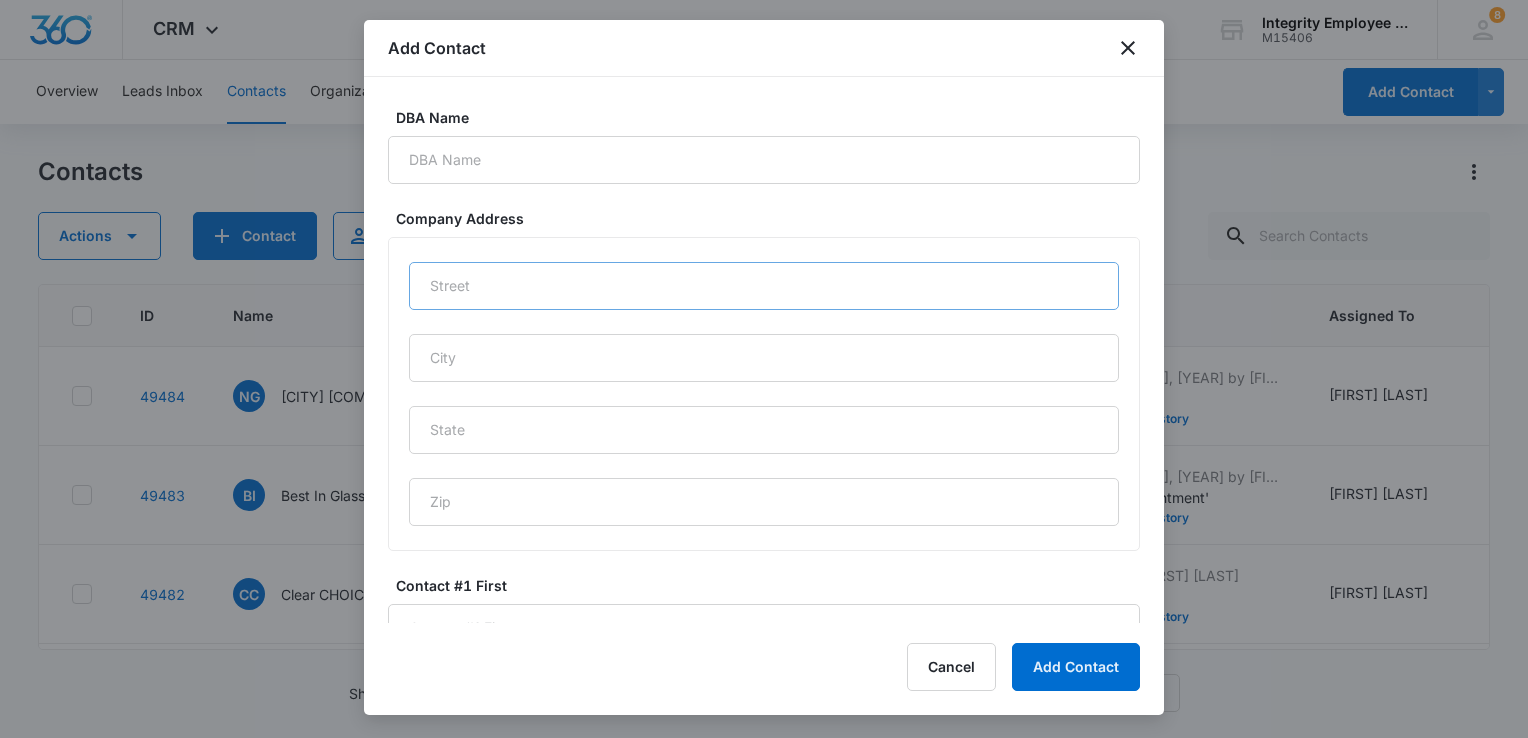 scroll, scrollTop: 1033, scrollLeft: 0, axis: vertical 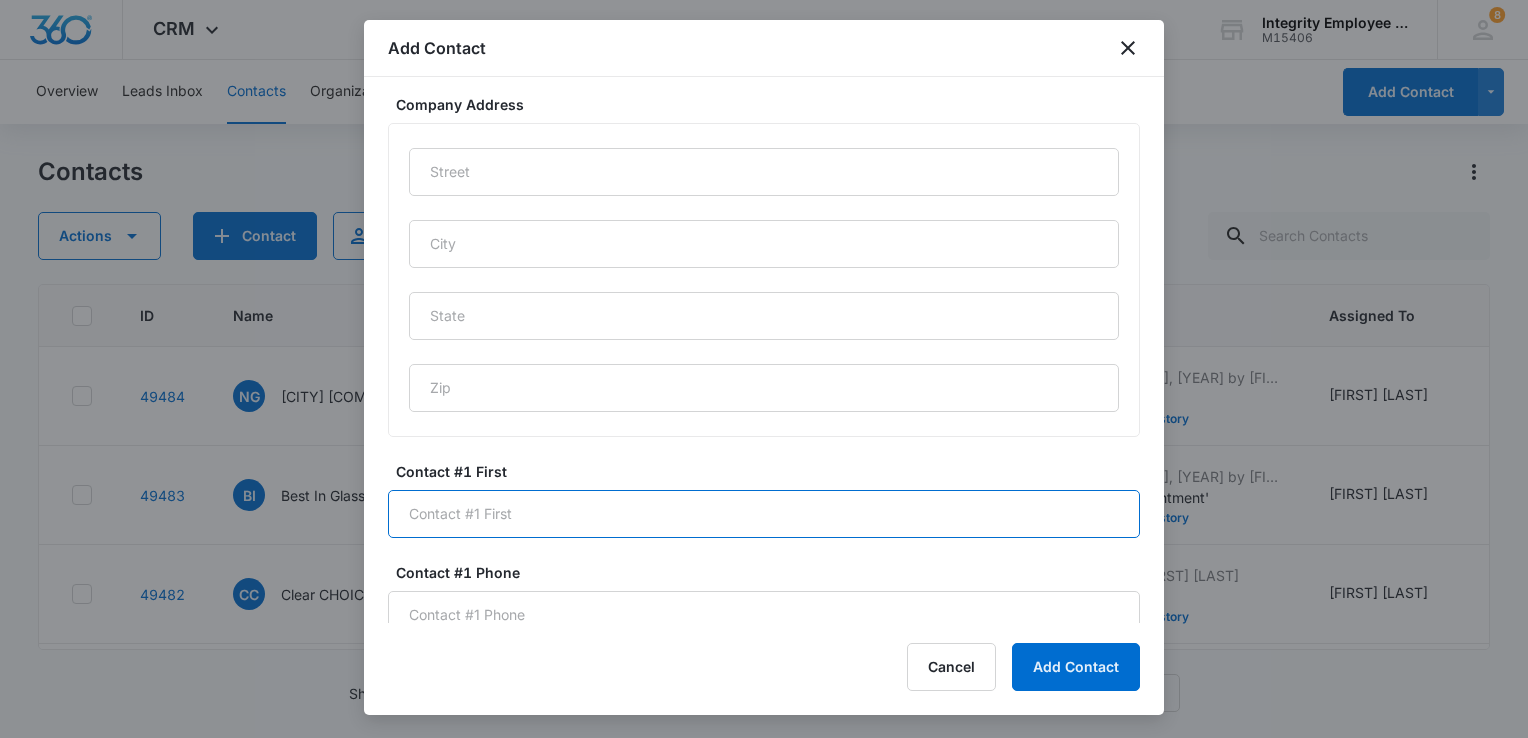 click on "Contact #1 First" at bounding box center (764, 514) 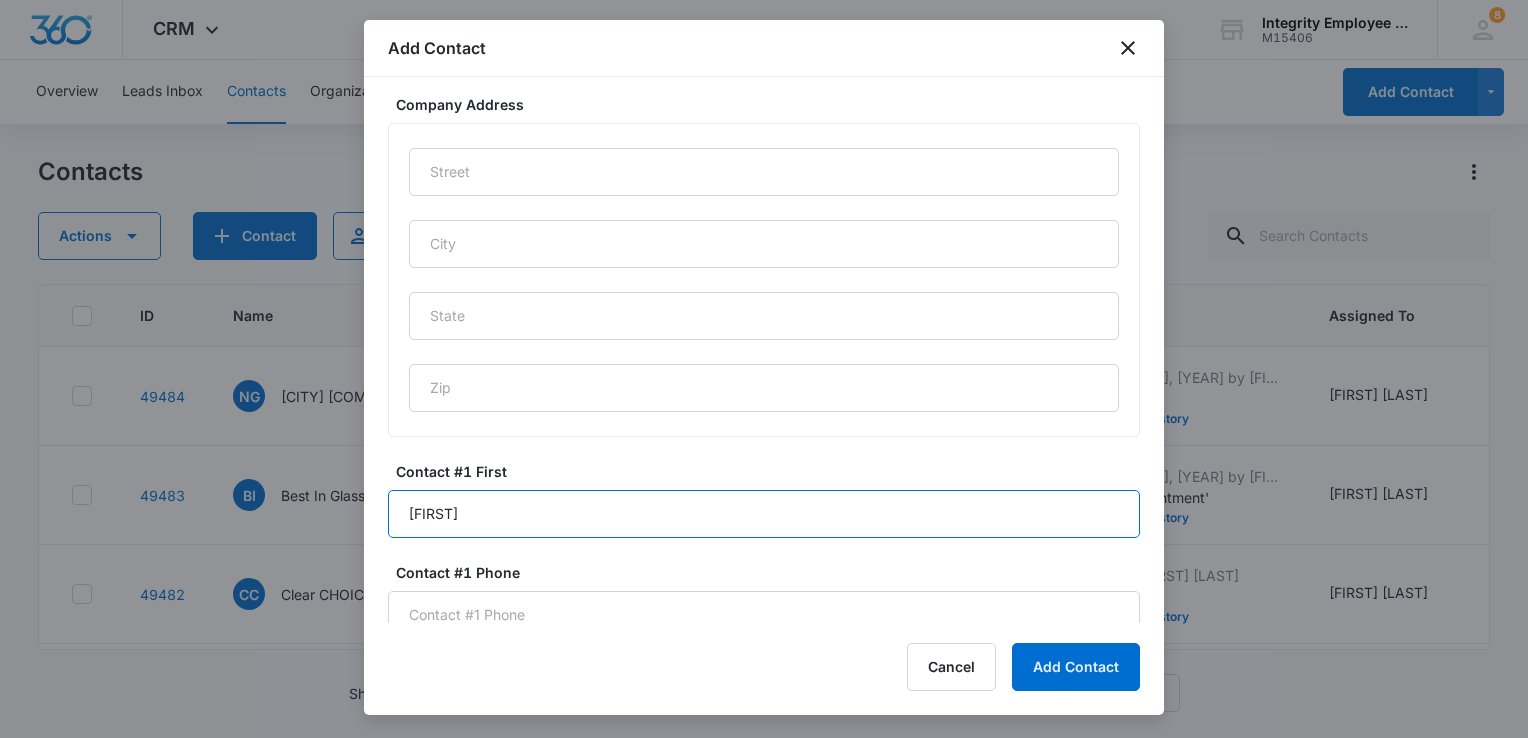 type on "[FIRST]" 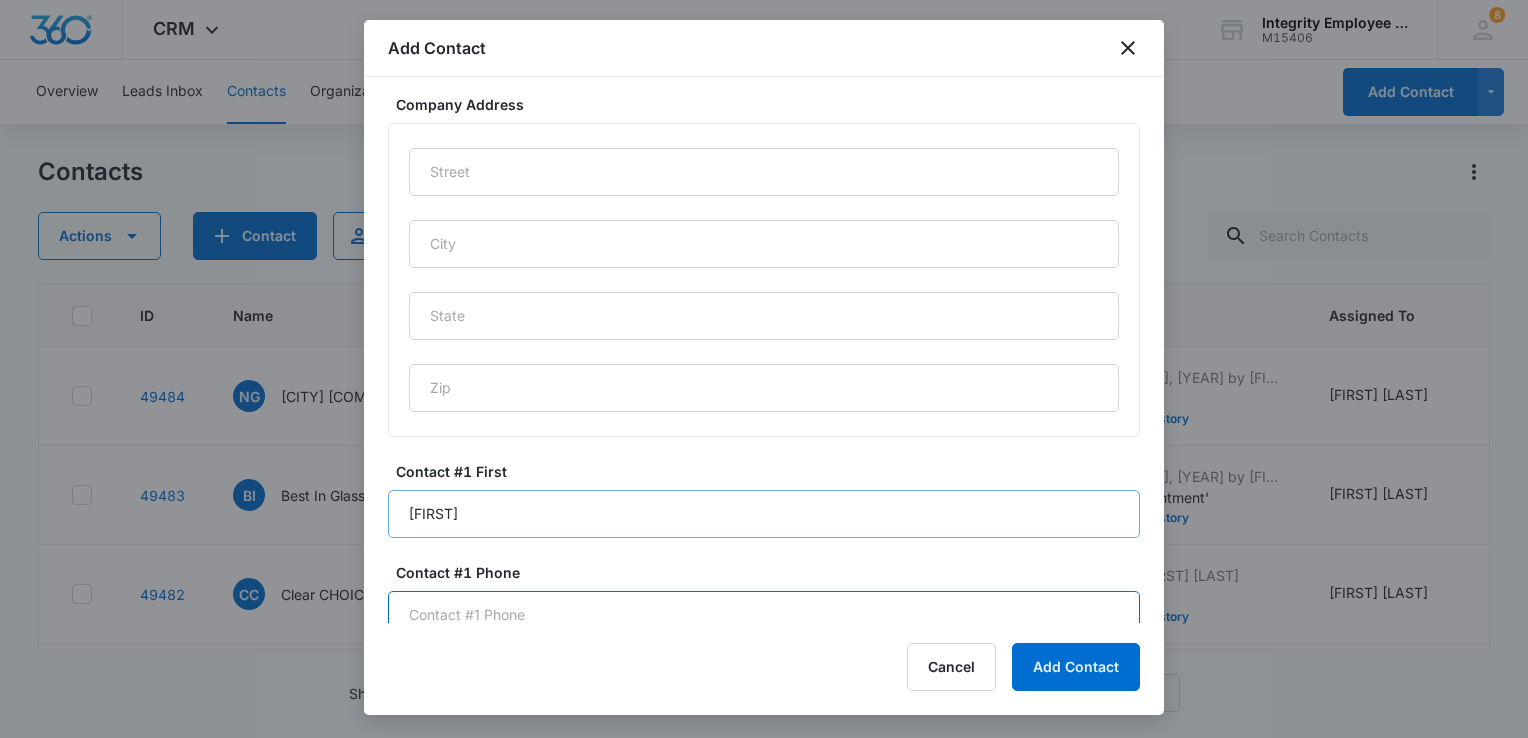 scroll, scrollTop: 1046, scrollLeft: 0, axis: vertical 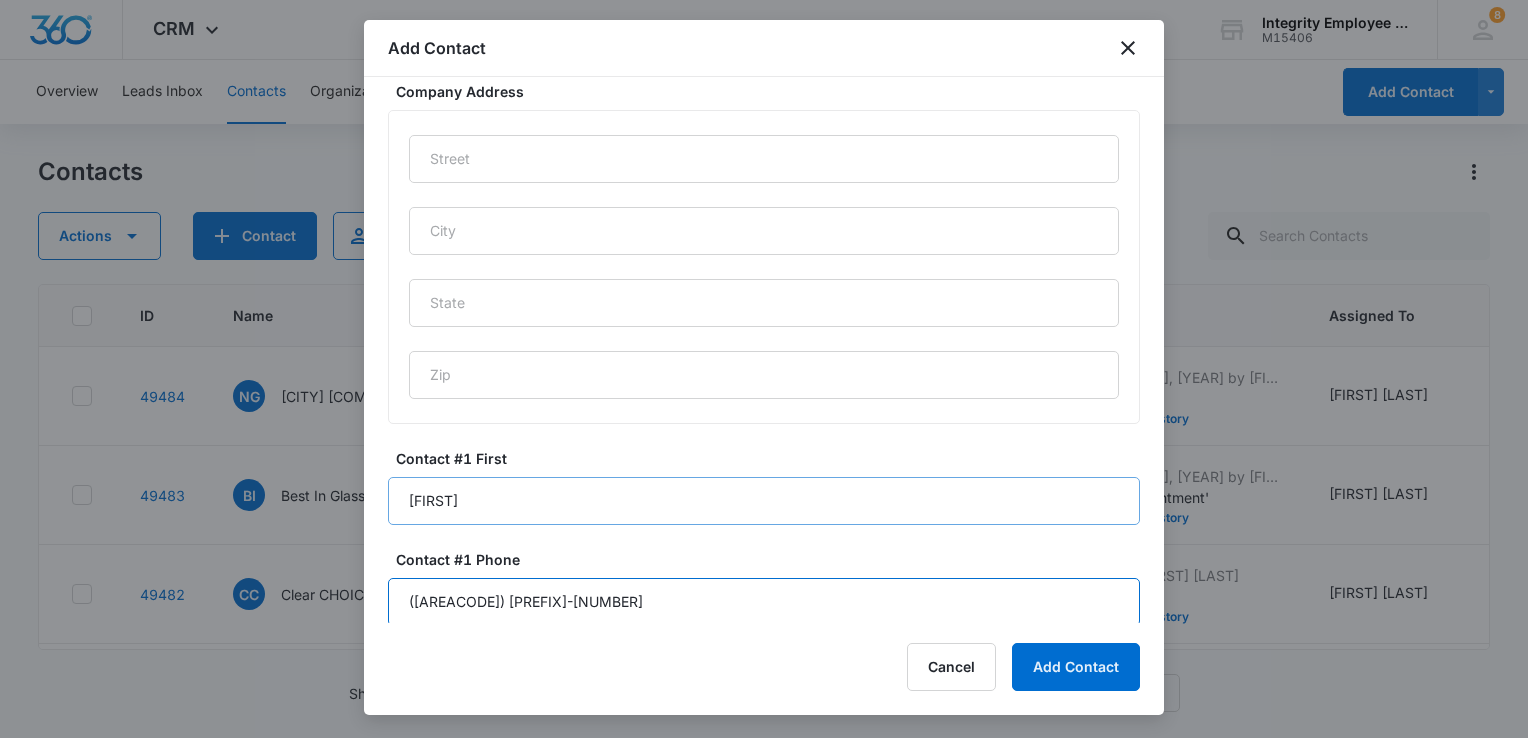 type on "([AREACODE]) [PREFIX]-[NUMBER]" 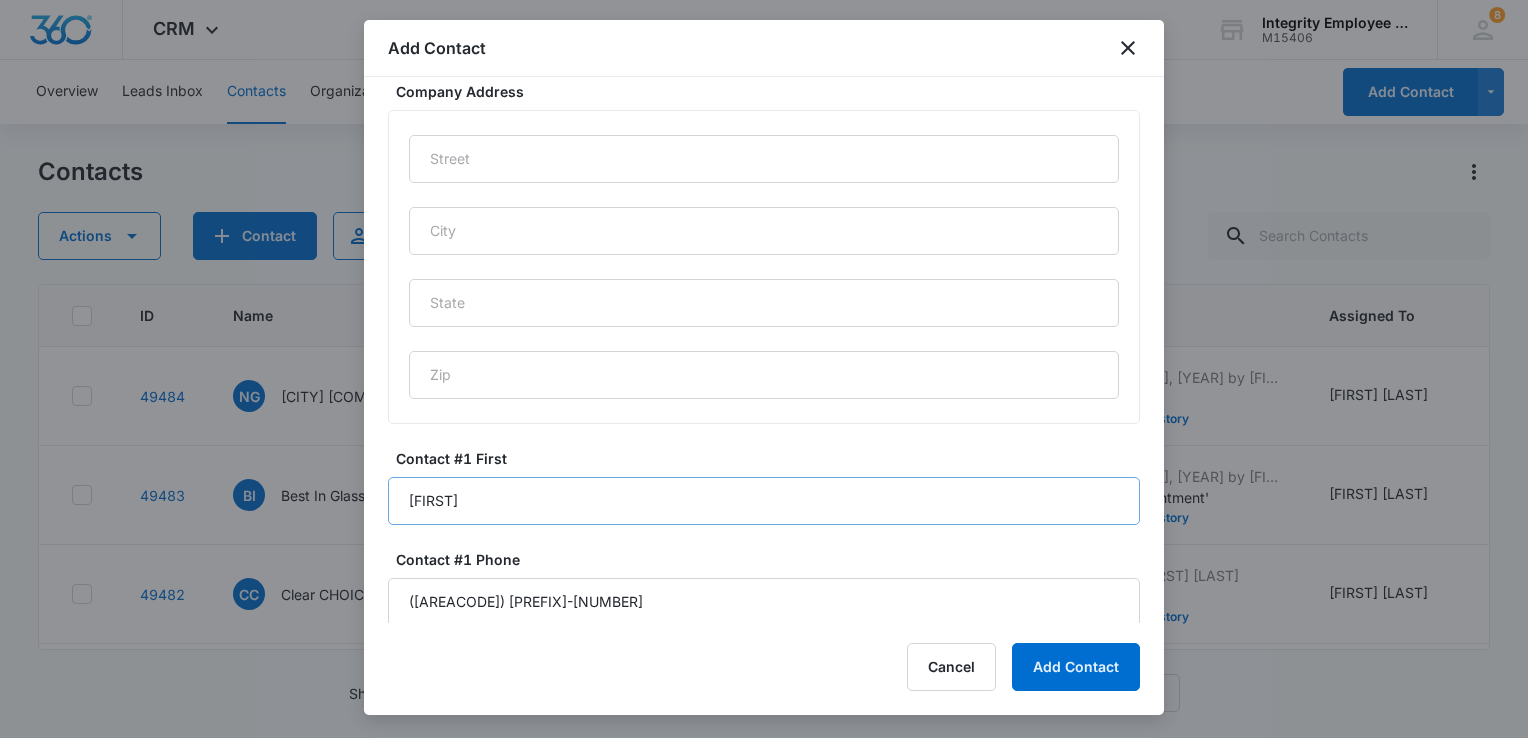 scroll, scrollTop: 1396, scrollLeft: 0, axis: vertical 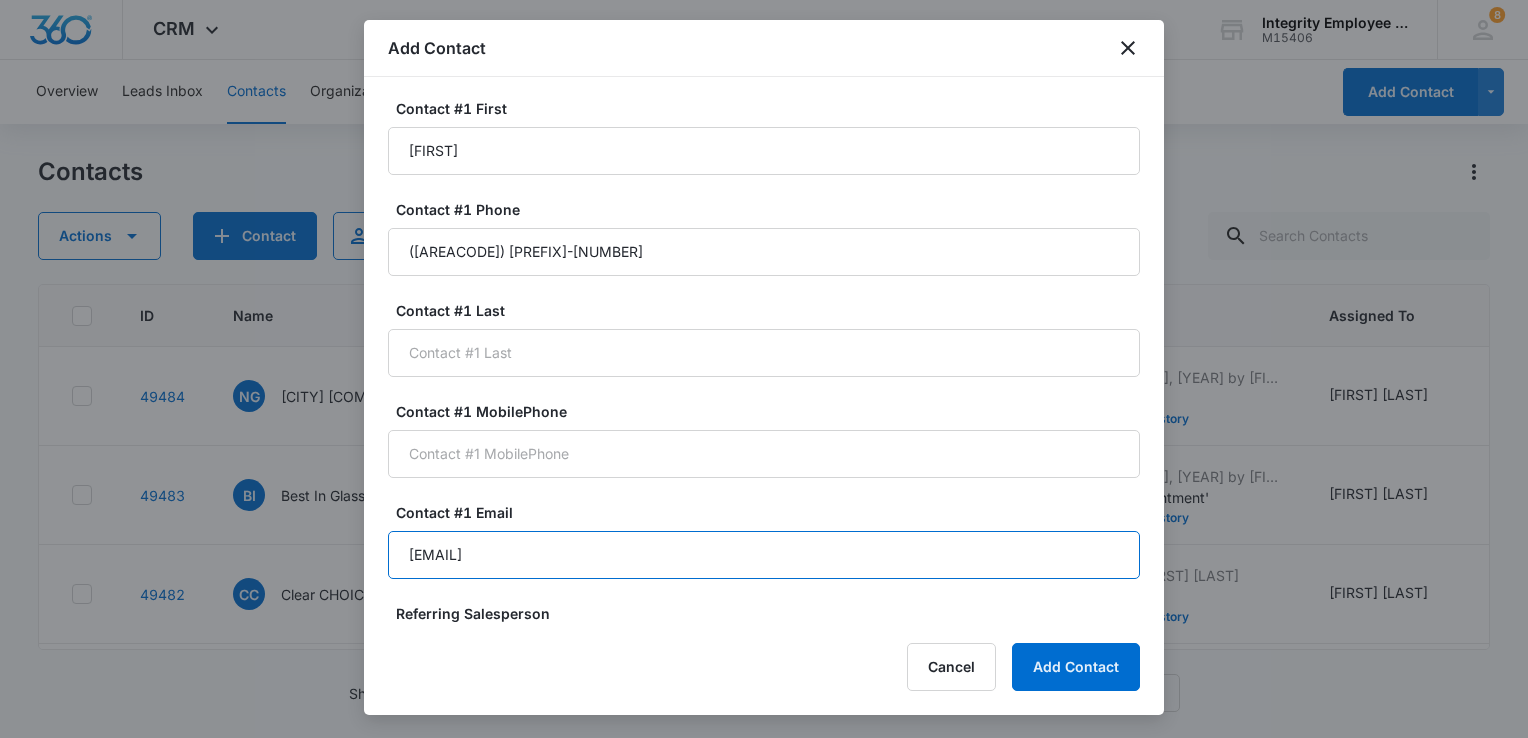 type on "[EMAIL]" 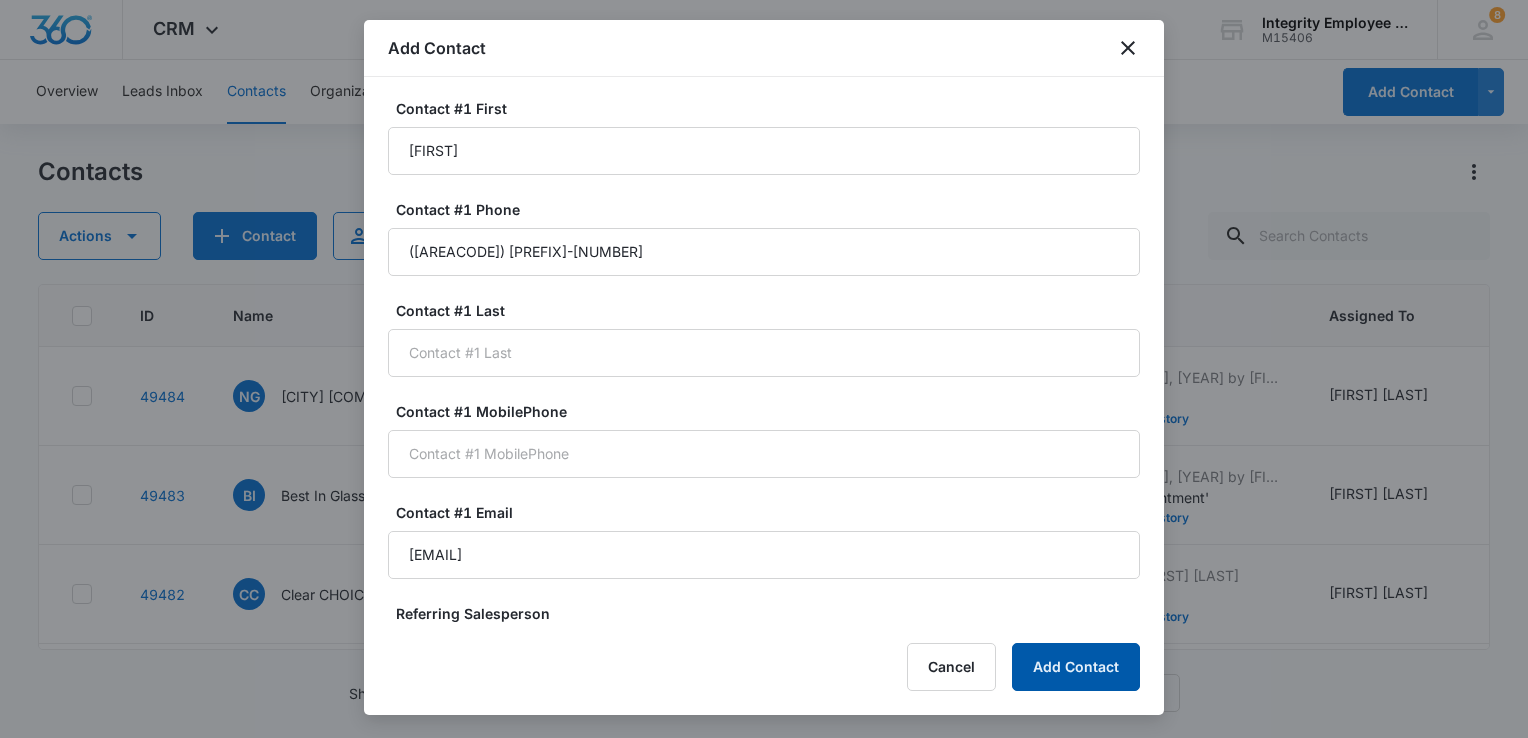 drag, startPoint x: 1087, startPoint y: 679, endPoint x: 1142, endPoint y: 705, distance: 60.835846 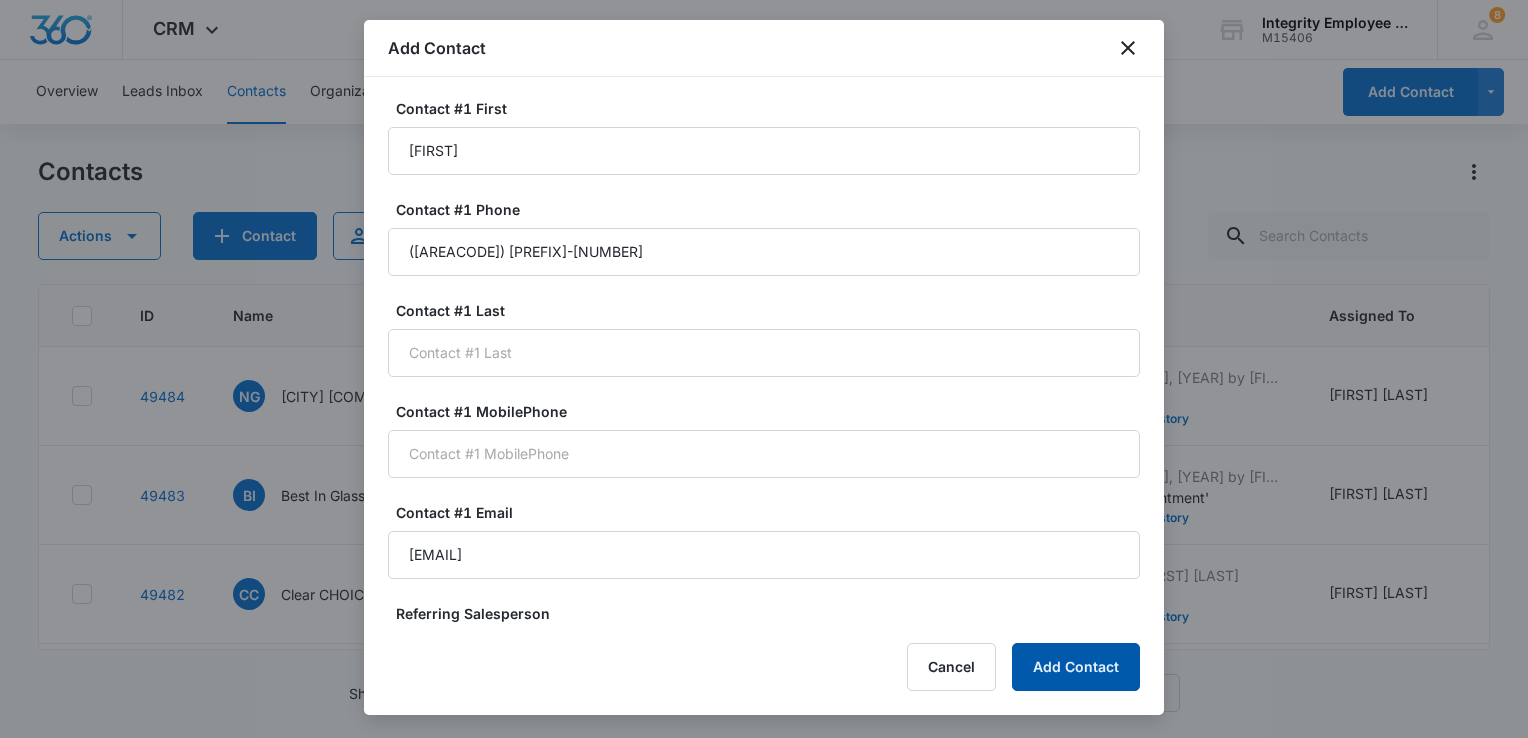 click on "Add Contact" at bounding box center [1076, 667] 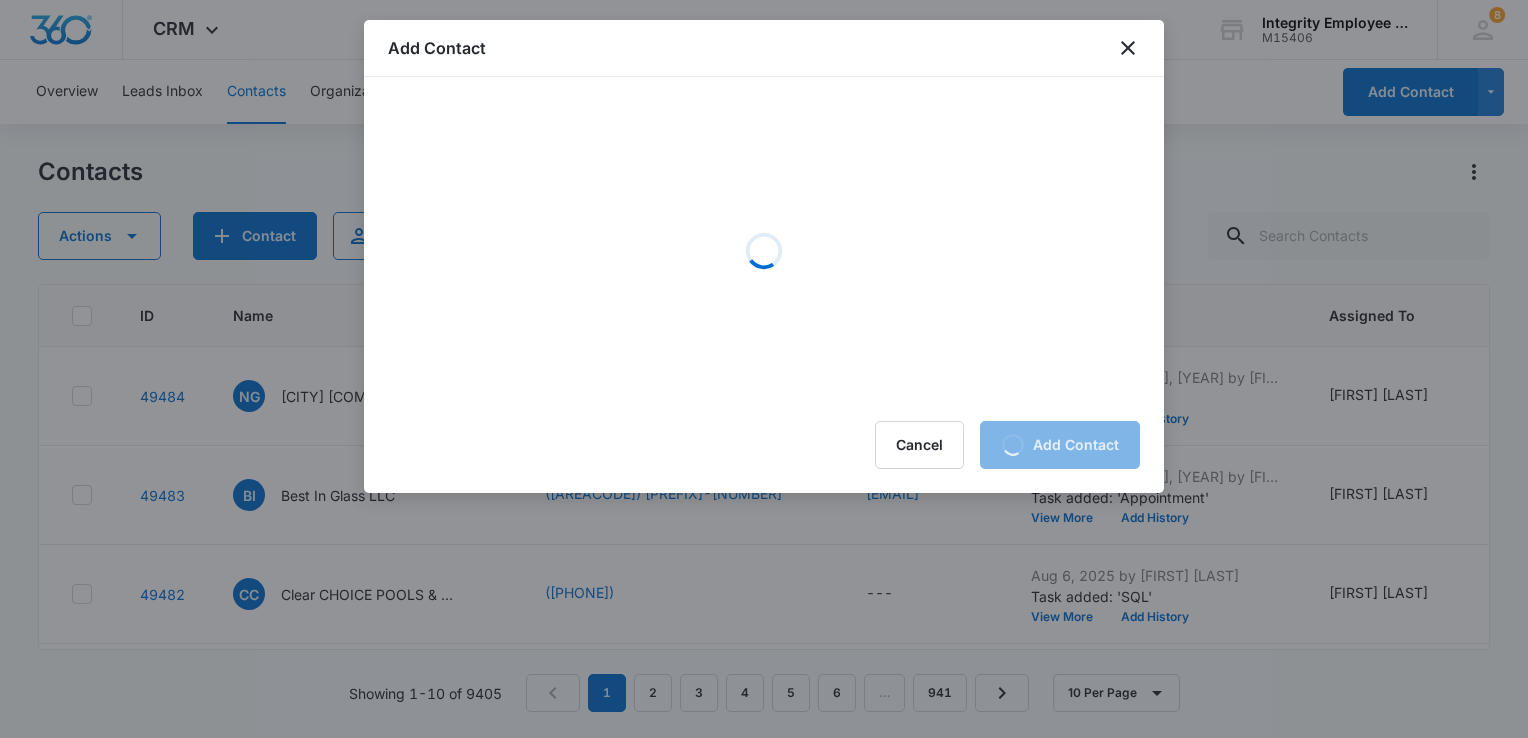 scroll, scrollTop: 0, scrollLeft: 0, axis: both 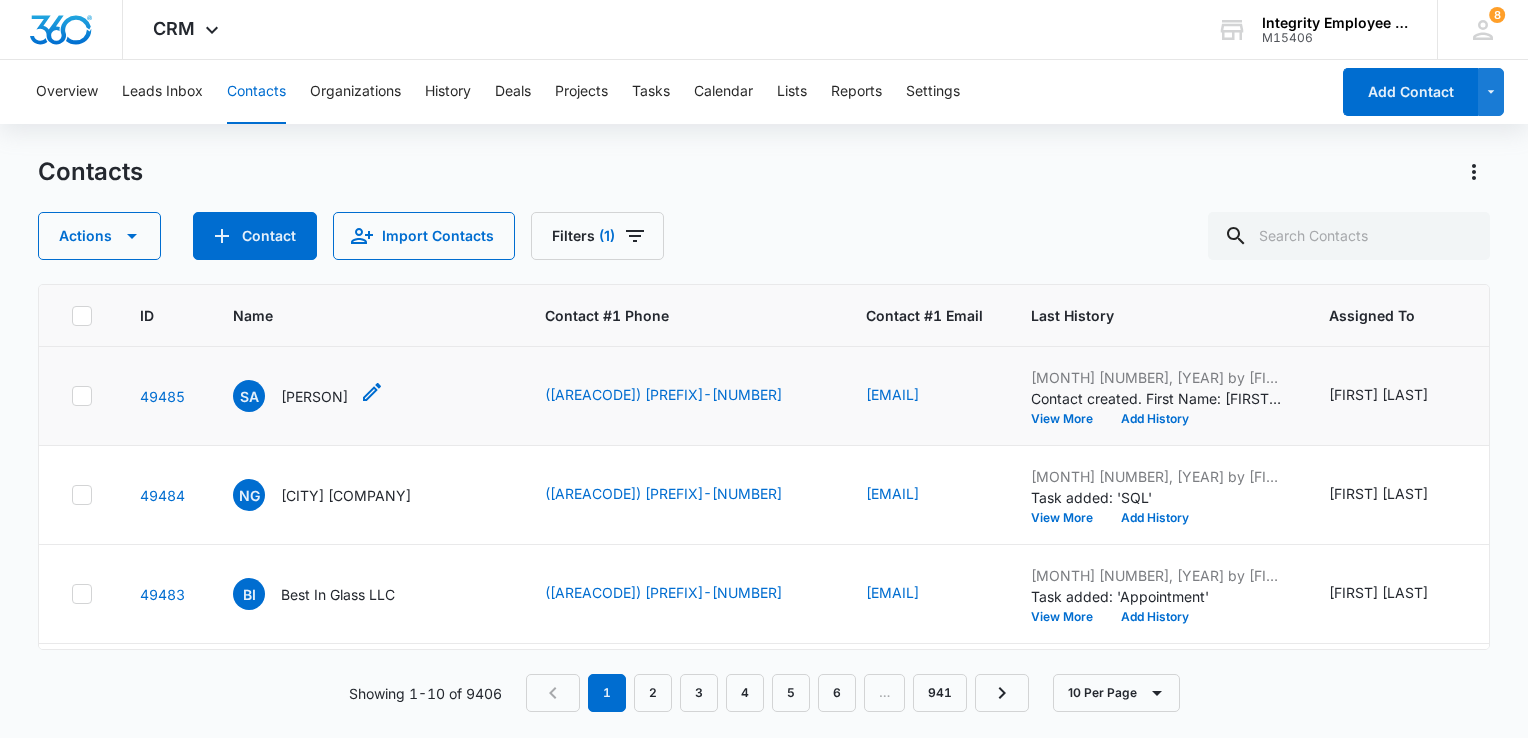 click on "[PERSON]" at bounding box center [314, 396] 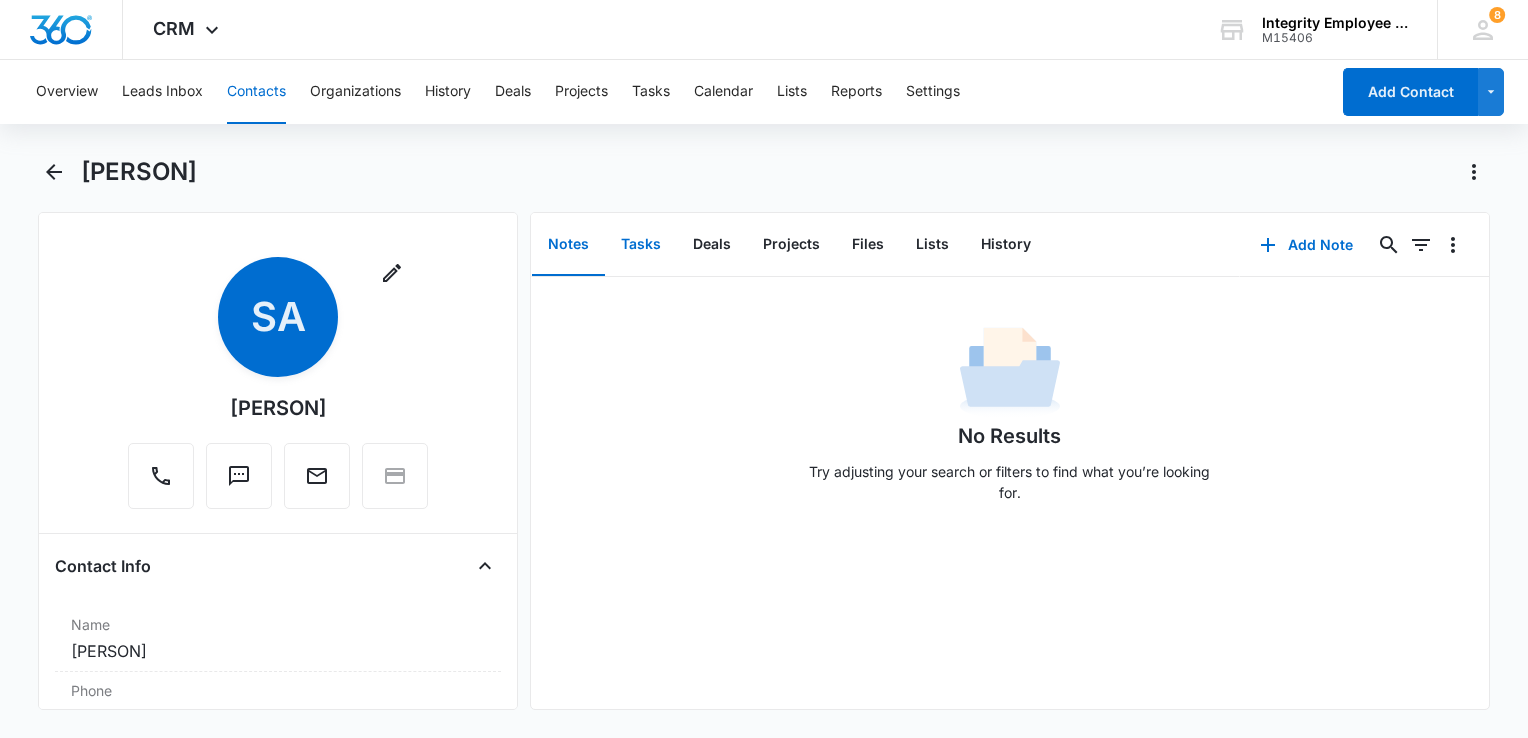 click on "Tasks" at bounding box center [641, 245] 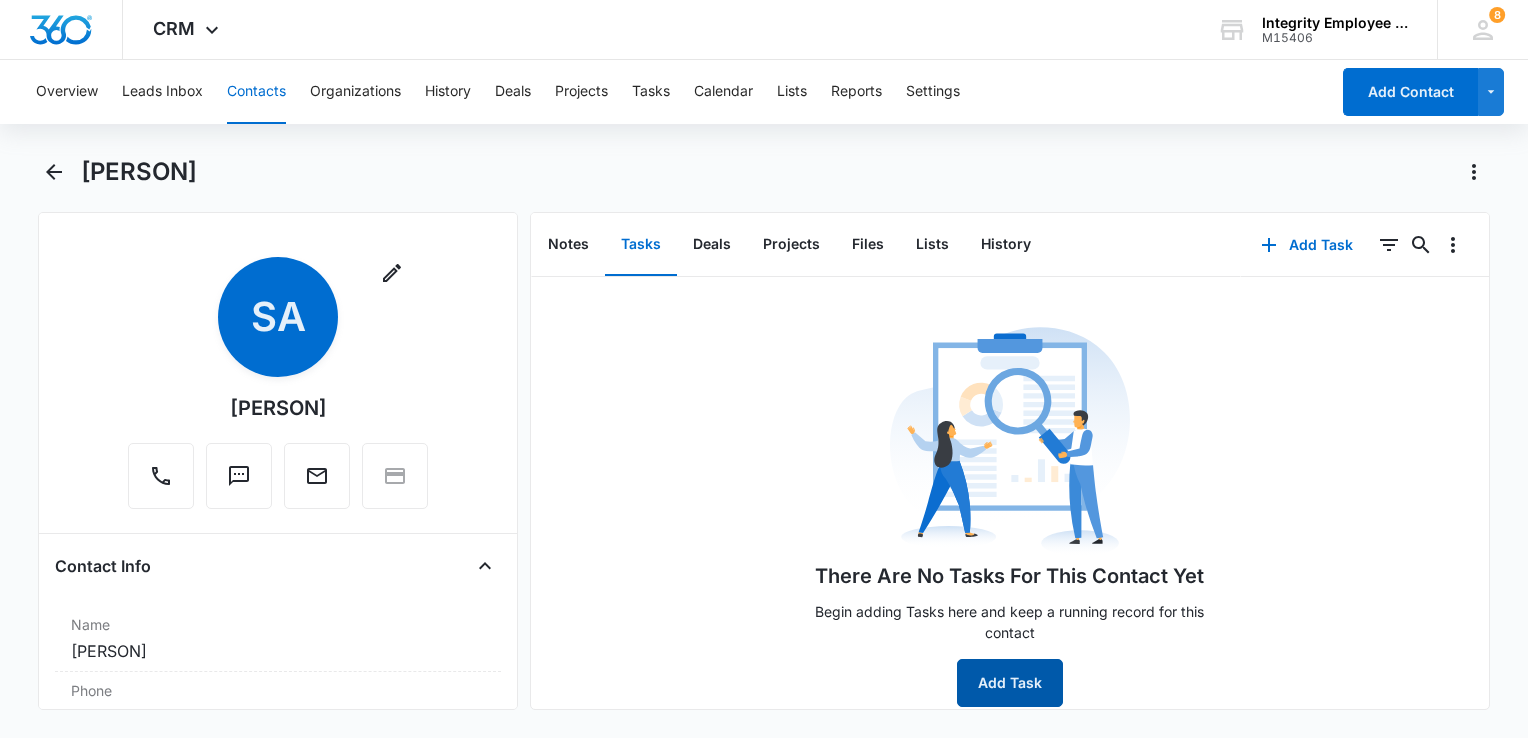 click on "Add Task" at bounding box center (1010, 683) 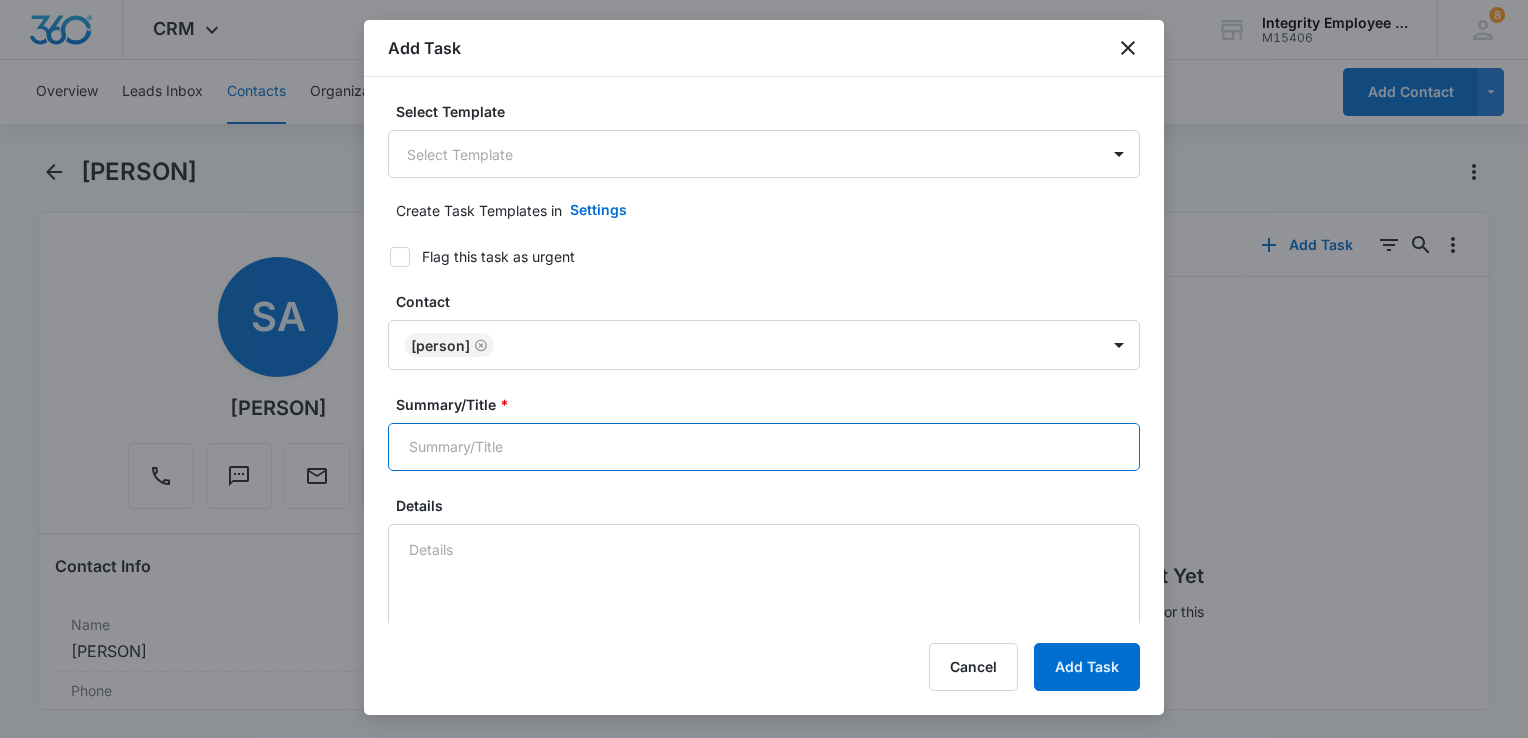 click on "Summary/Title *" at bounding box center [764, 447] 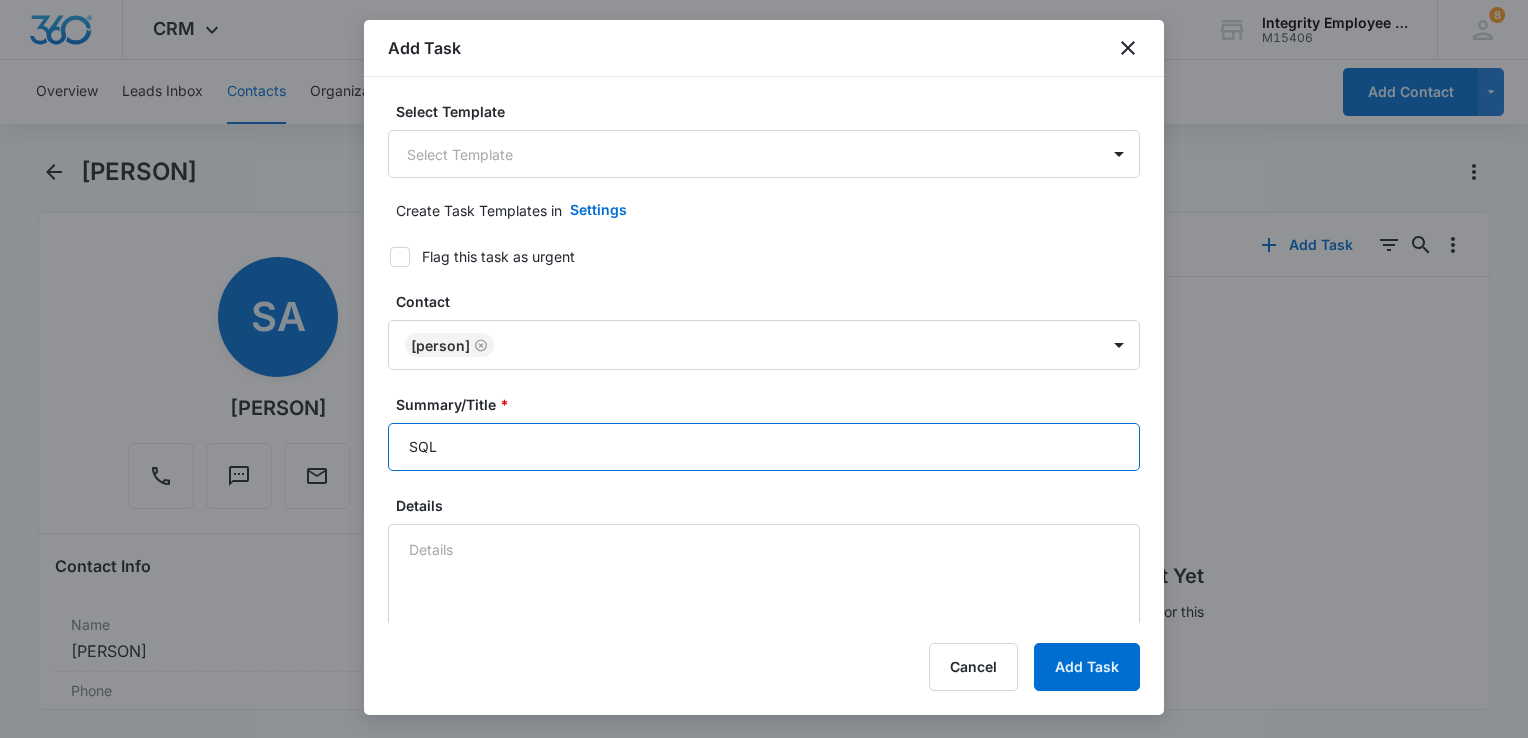 type on "SQL" 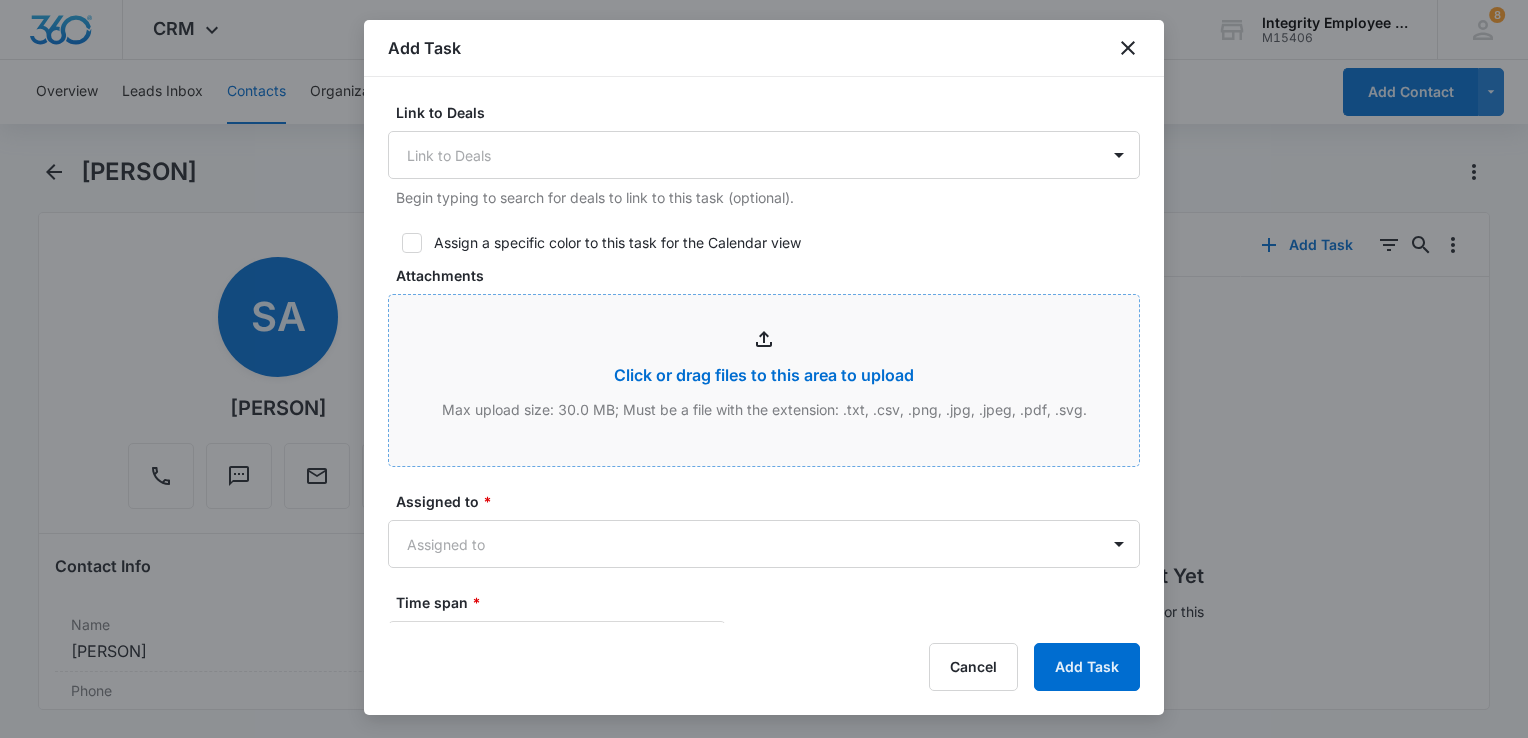 scroll, scrollTop: 900, scrollLeft: 0, axis: vertical 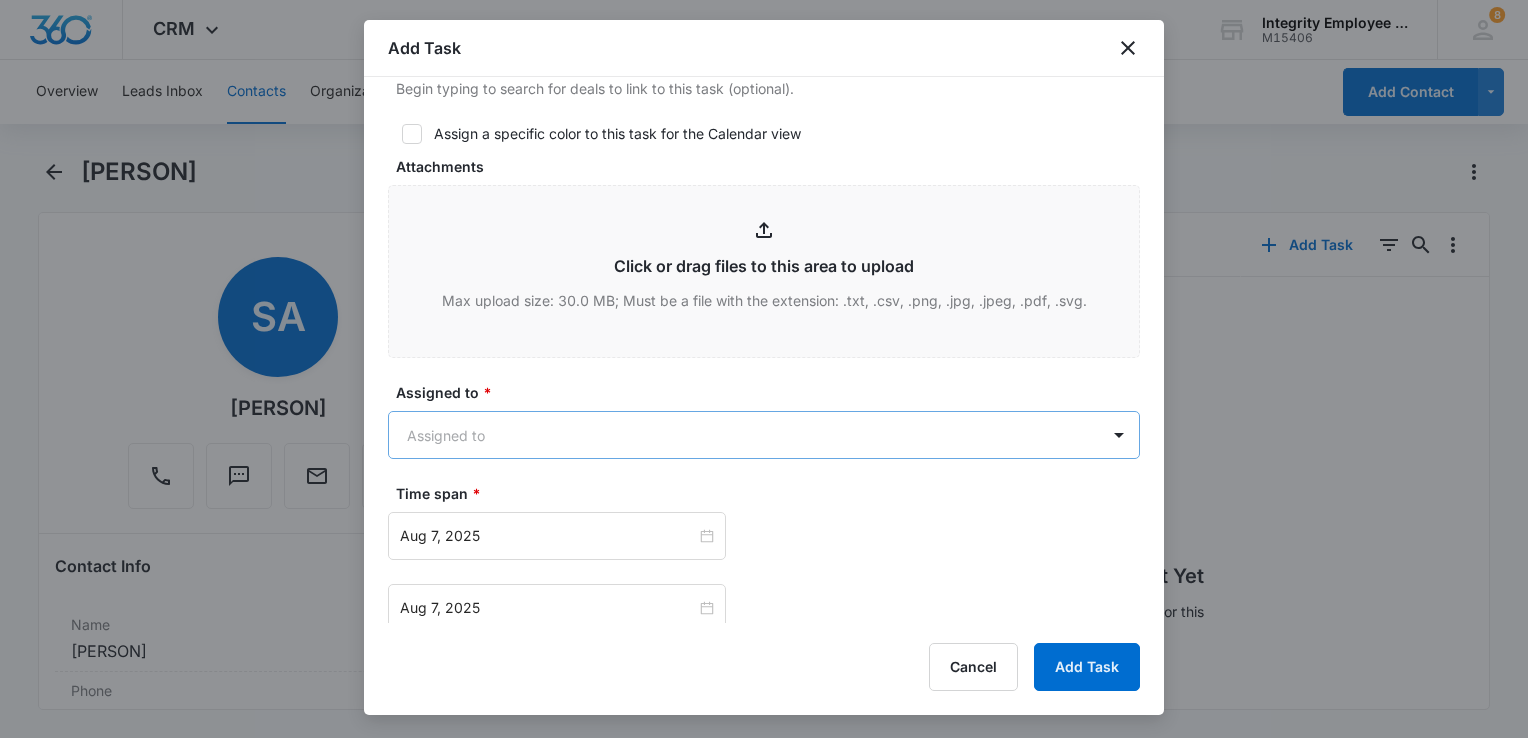 type on "[MONTH]/[NUMBER]- [PERSON] is sole owner and operator right now. [NUMBER] code, looks like someone had told her she needed comp before, but policy was cancelled. Had me send an email with info and is okay with me checking back in after the 1st of the year." 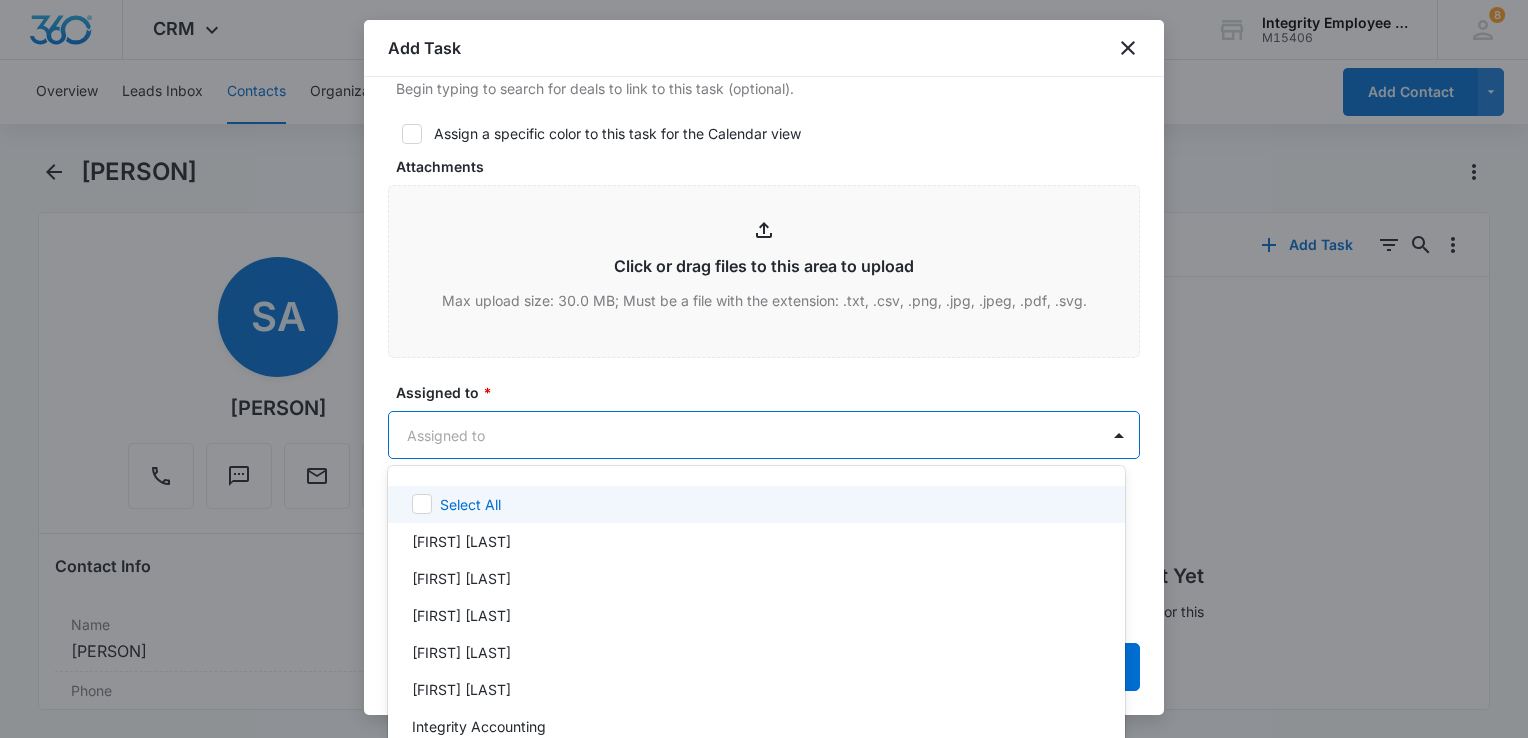click on "CRM Apps Reputation Websites Forms CRM Email Social Shop Payments POS Content Ads Intelligence Files Brand Settings Integrity Employee Leasing M15406 Your Accounts View All 8 DV [FIRST] [LAST] [EMAIL] My Profile 8 Notifications Support Logout Terms & Conditions &nbsp; • &nbsp; Privacy Policy Overview Leads Inbox Contacts Organizations History Deals Projects Tasks Calendar Lists Reports Settings Add Contact [FIRST] [LAST] Remove SA [FIRST] [LAST] Contact Info Name Cancel Save Changes [FIRST] [LAST] Phone Cancel Save Changes ([PHONE]) Email Cancel Save Changes [EMAIL] Organization Cancel Save Changes --- Address Cancel Save Changes --- Details Source Cancel Save Changes Insurance X Date Contact Type Cancel Save Changes Lead Contact Status Cancel Save Changes Cold Assigned To Cancel Save Changes [FIRST] [LAST] Tags Cancel Save Changes --- Next Contact Date Cancel Save Changes --- Color Tag Current Color: Cancel Save Changes Payments ID ID 49485 Created Aug 7, 2025 at 12:14pm" at bounding box center [764, 369] 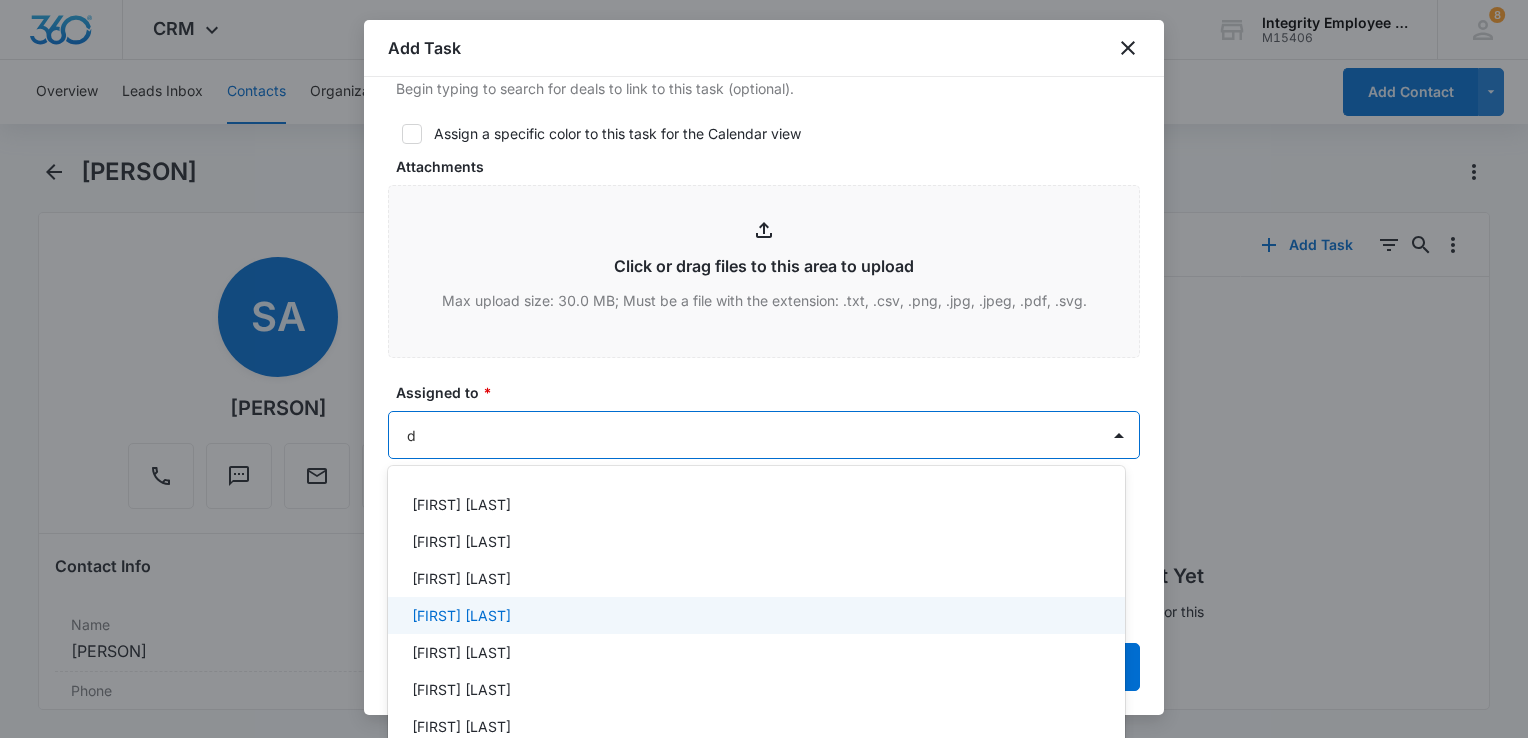 click on "[FIRST] [LAST]" at bounding box center (461, 615) 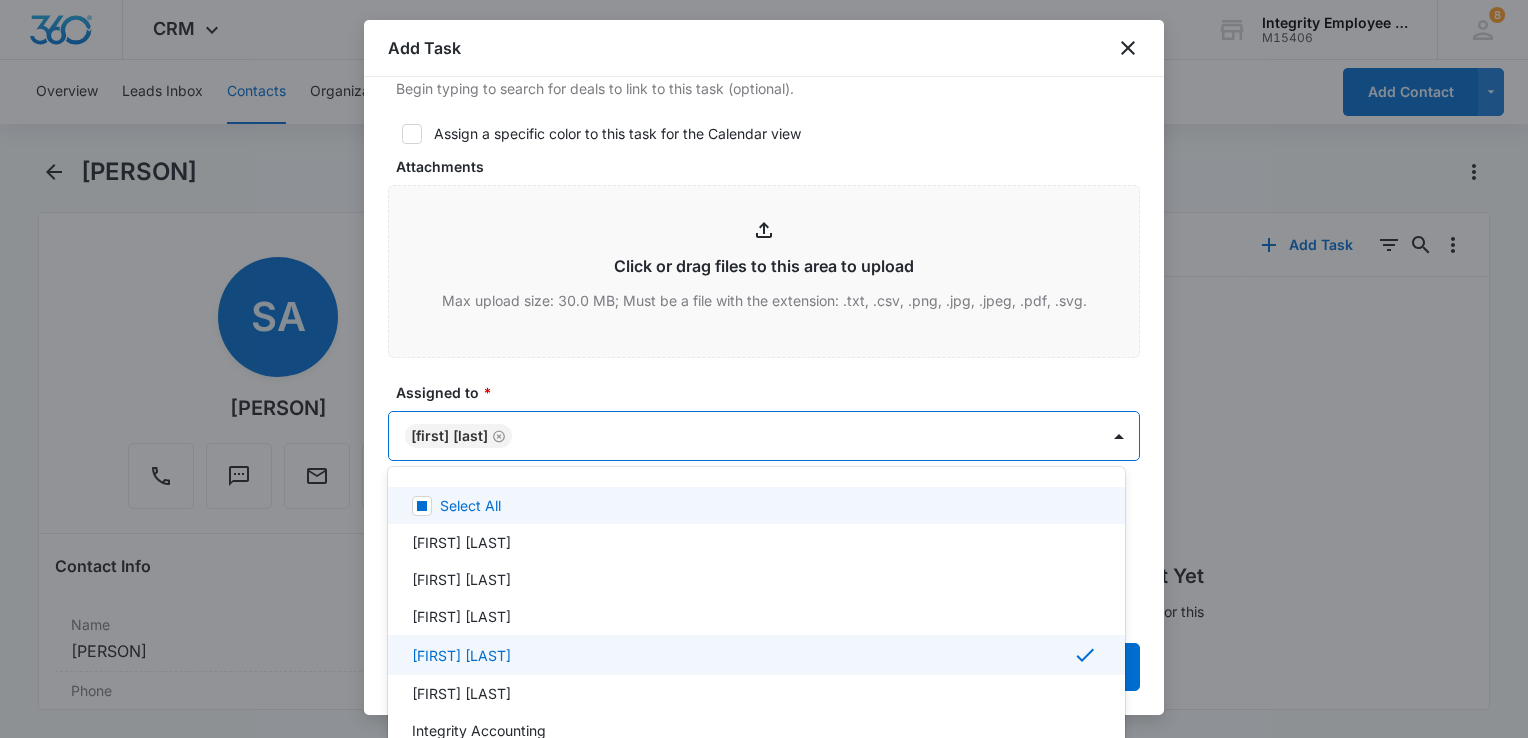 click at bounding box center (764, 369) 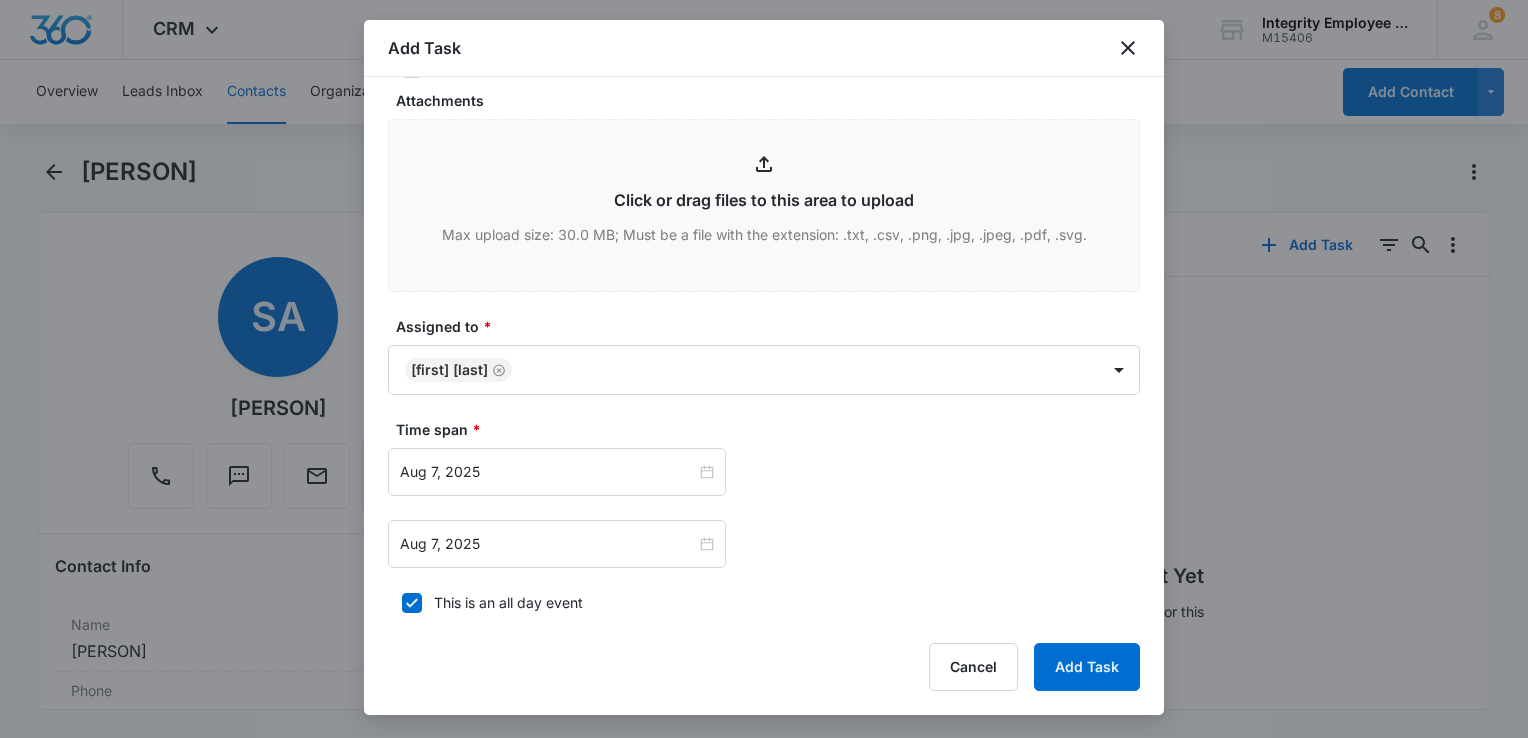 scroll, scrollTop: 1000, scrollLeft: 0, axis: vertical 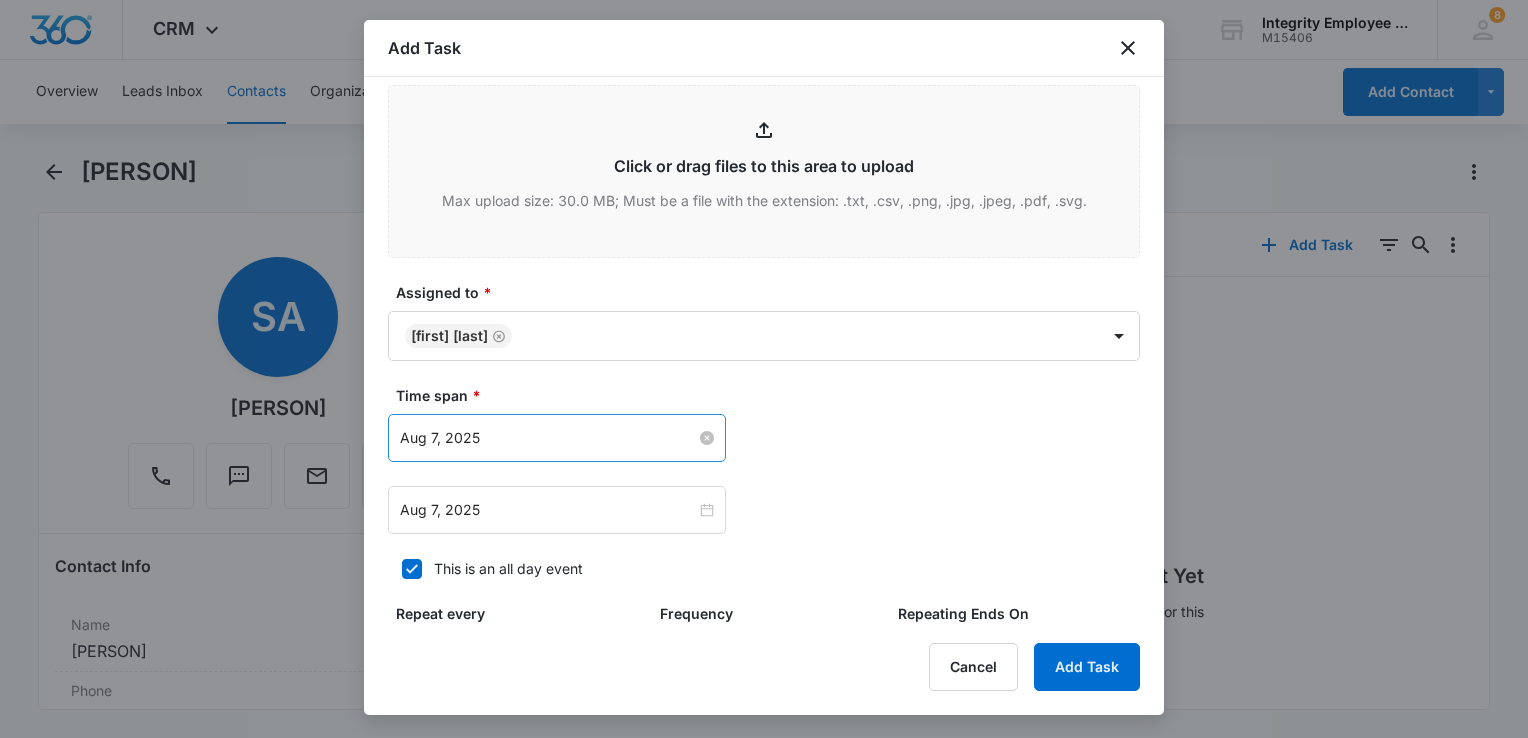 click on "Aug 7, 2025" at bounding box center (548, 438) 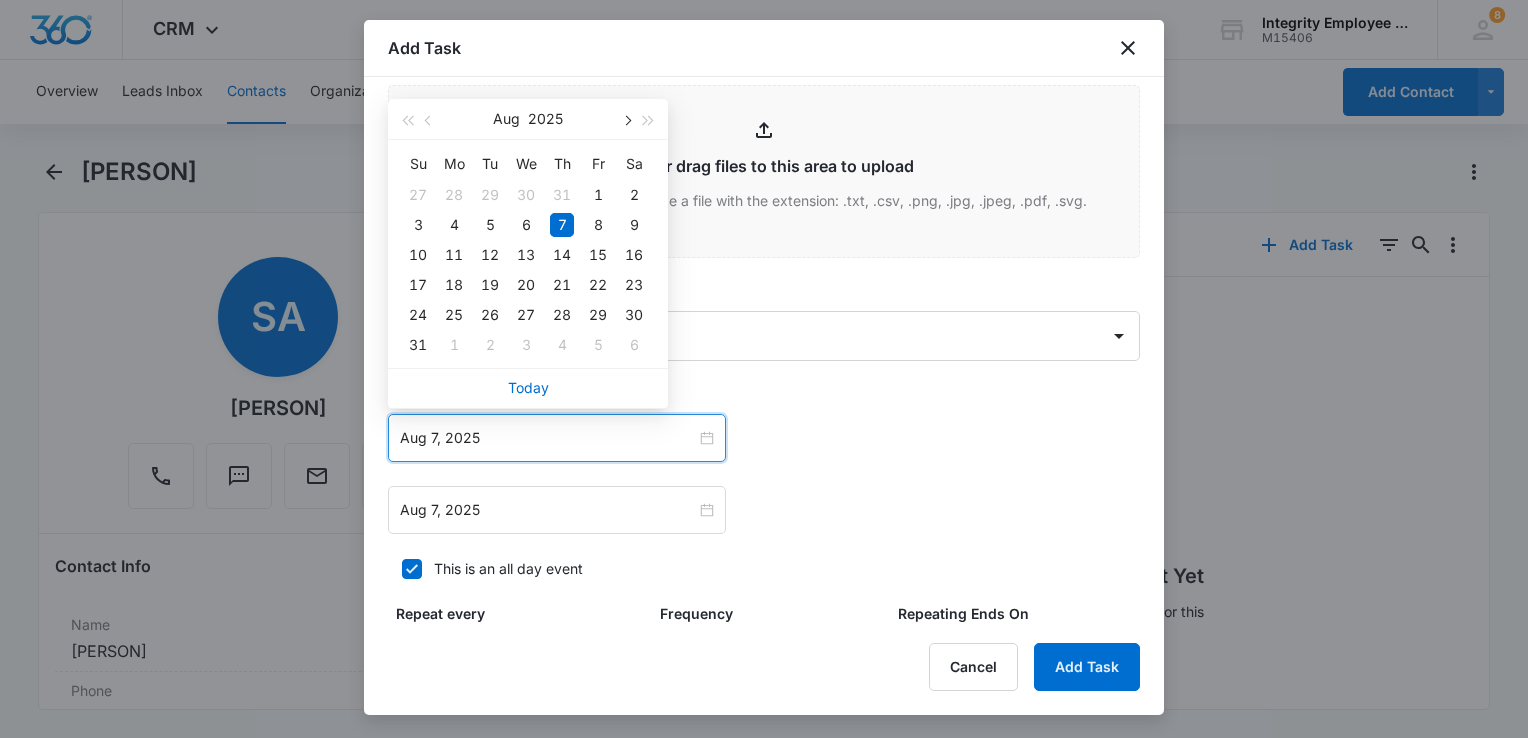 click at bounding box center [626, 119] 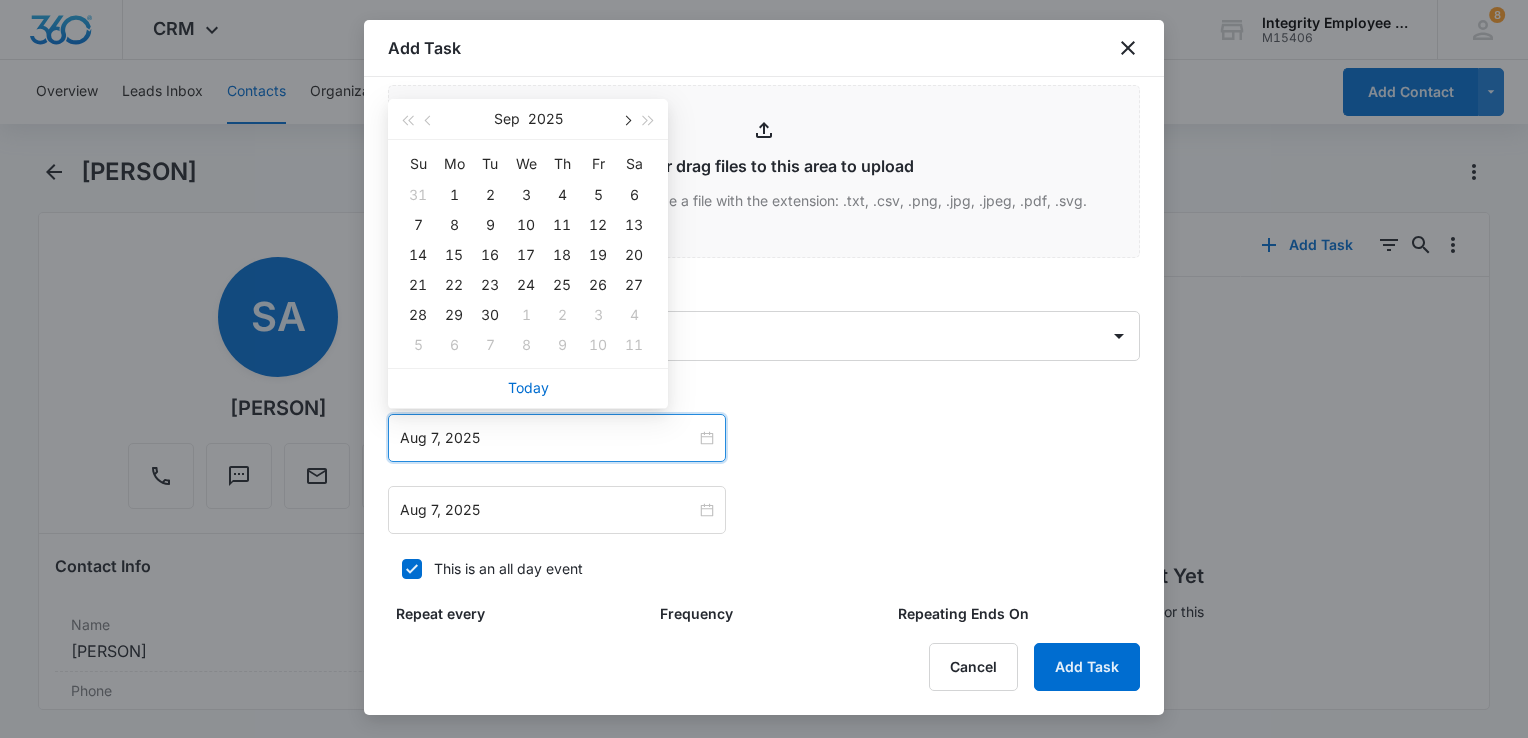 click at bounding box center (626, 119) 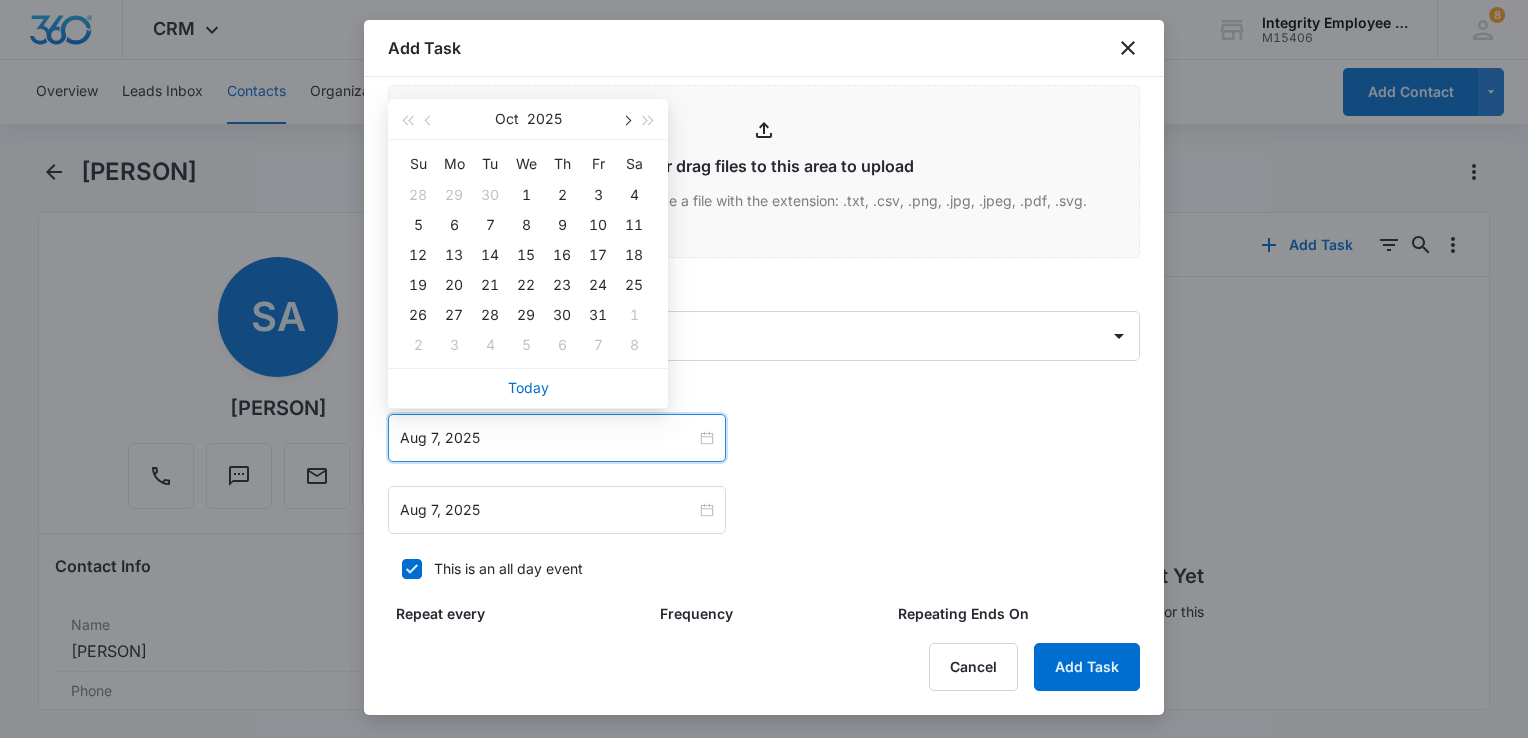 click at bounding box center (626, 119) 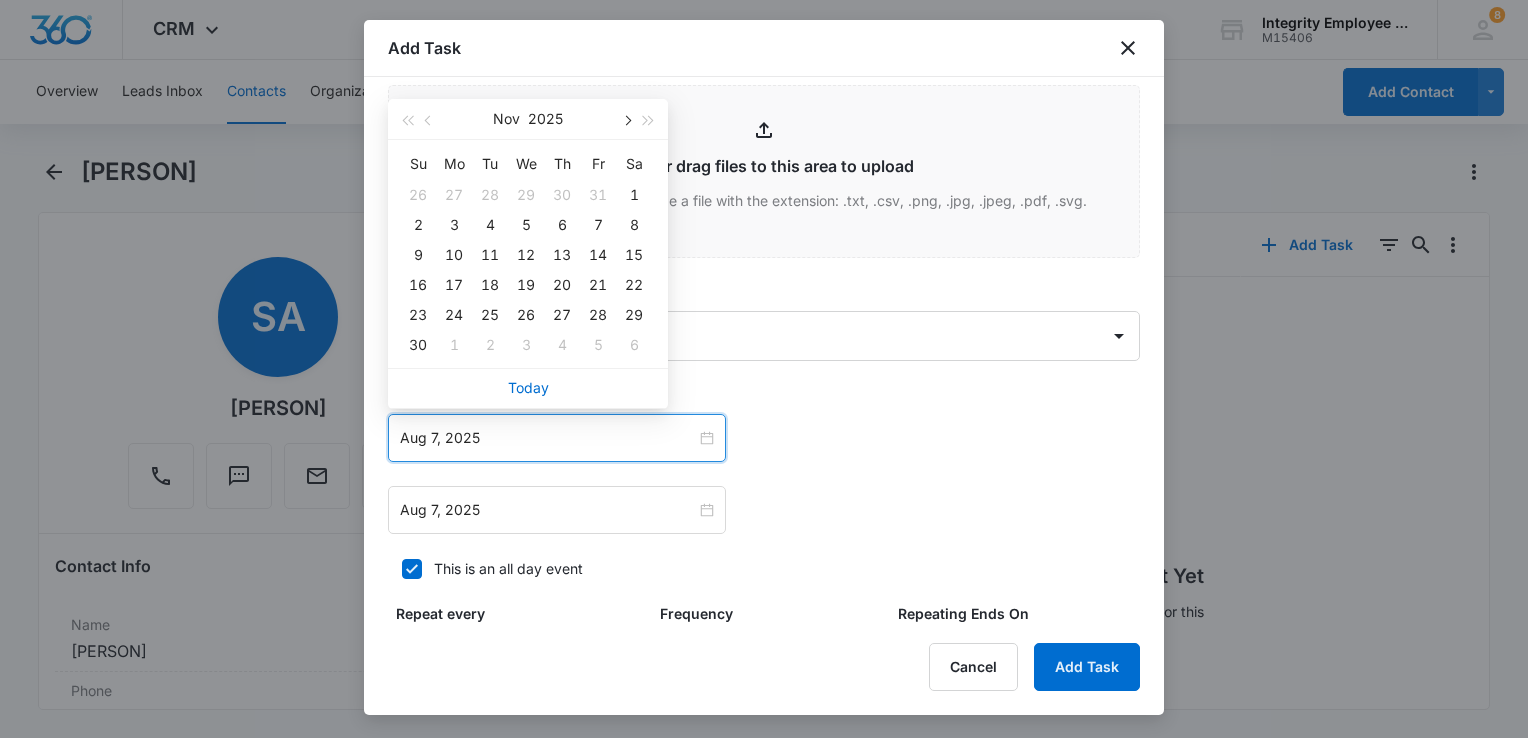 click at bounding box center (626, 119) 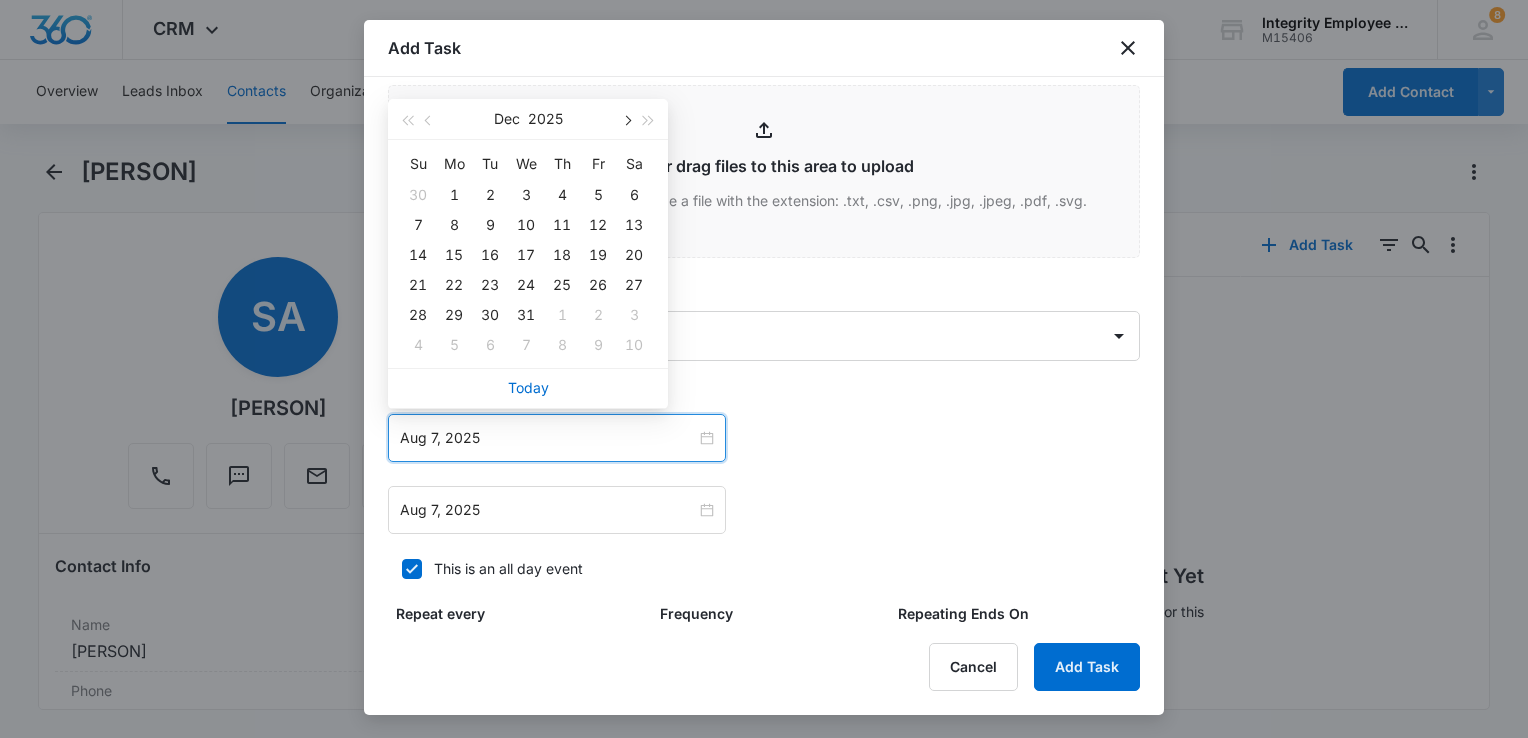 click at bounding box center [626, 119] 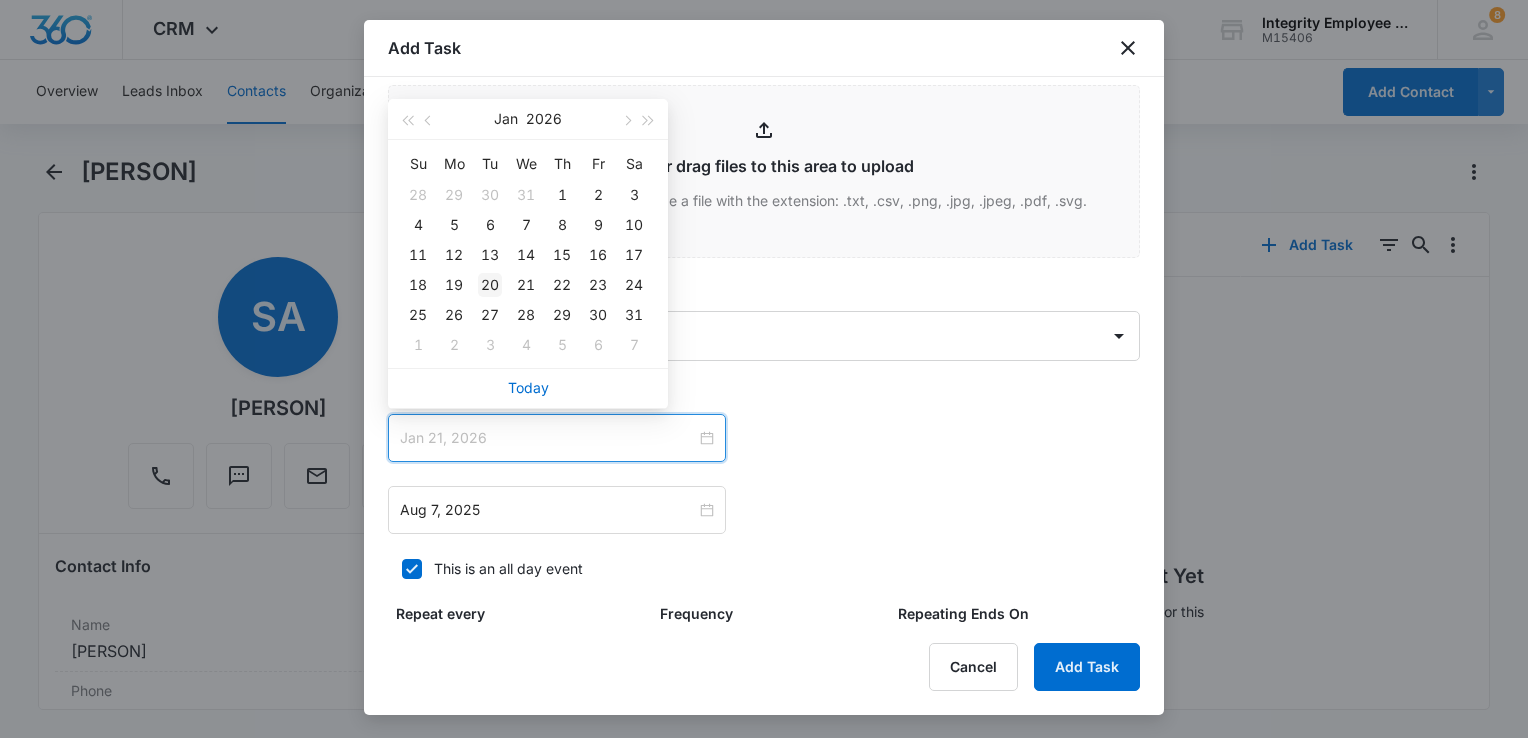 type on "Jan 20, 2026" 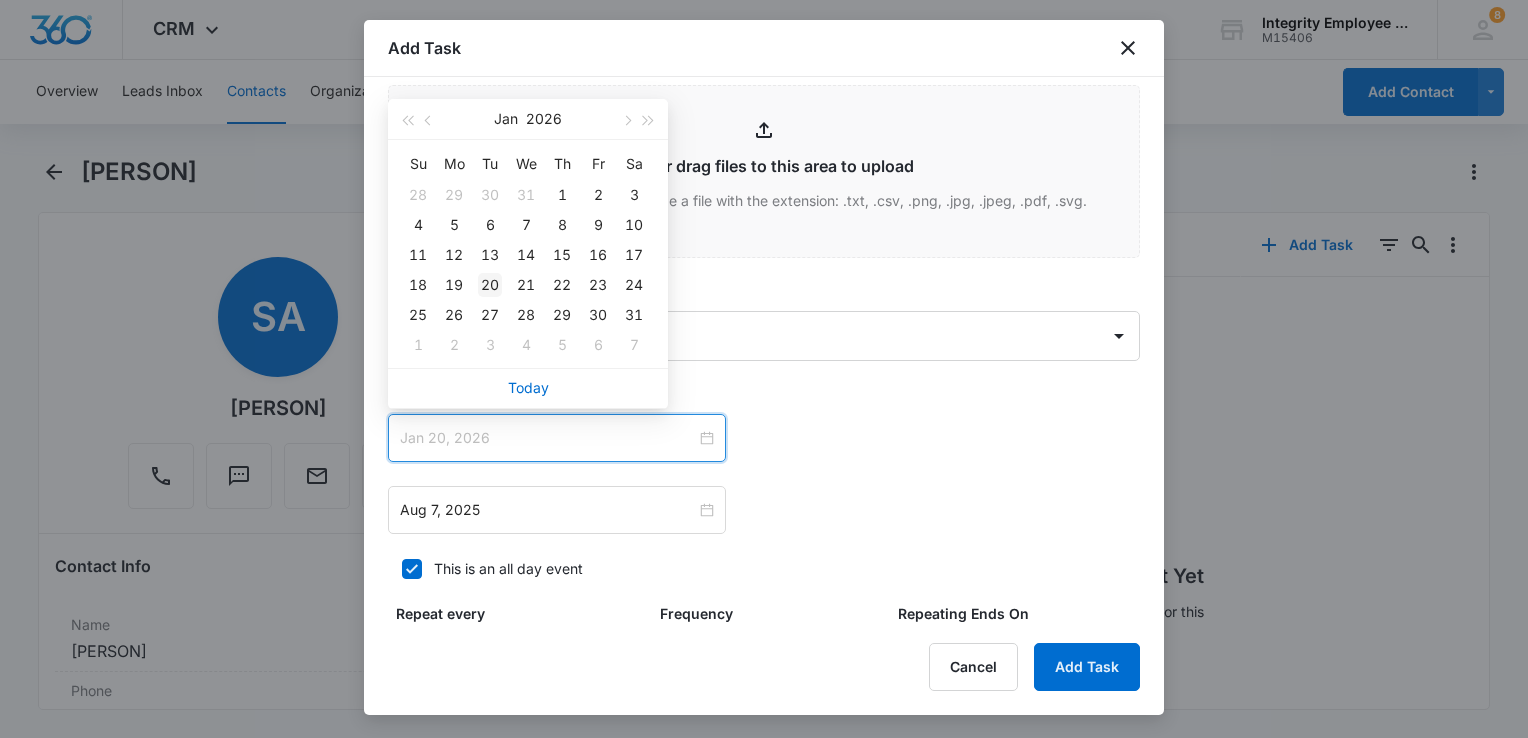 click on "20" at bounding box center (490, 285) 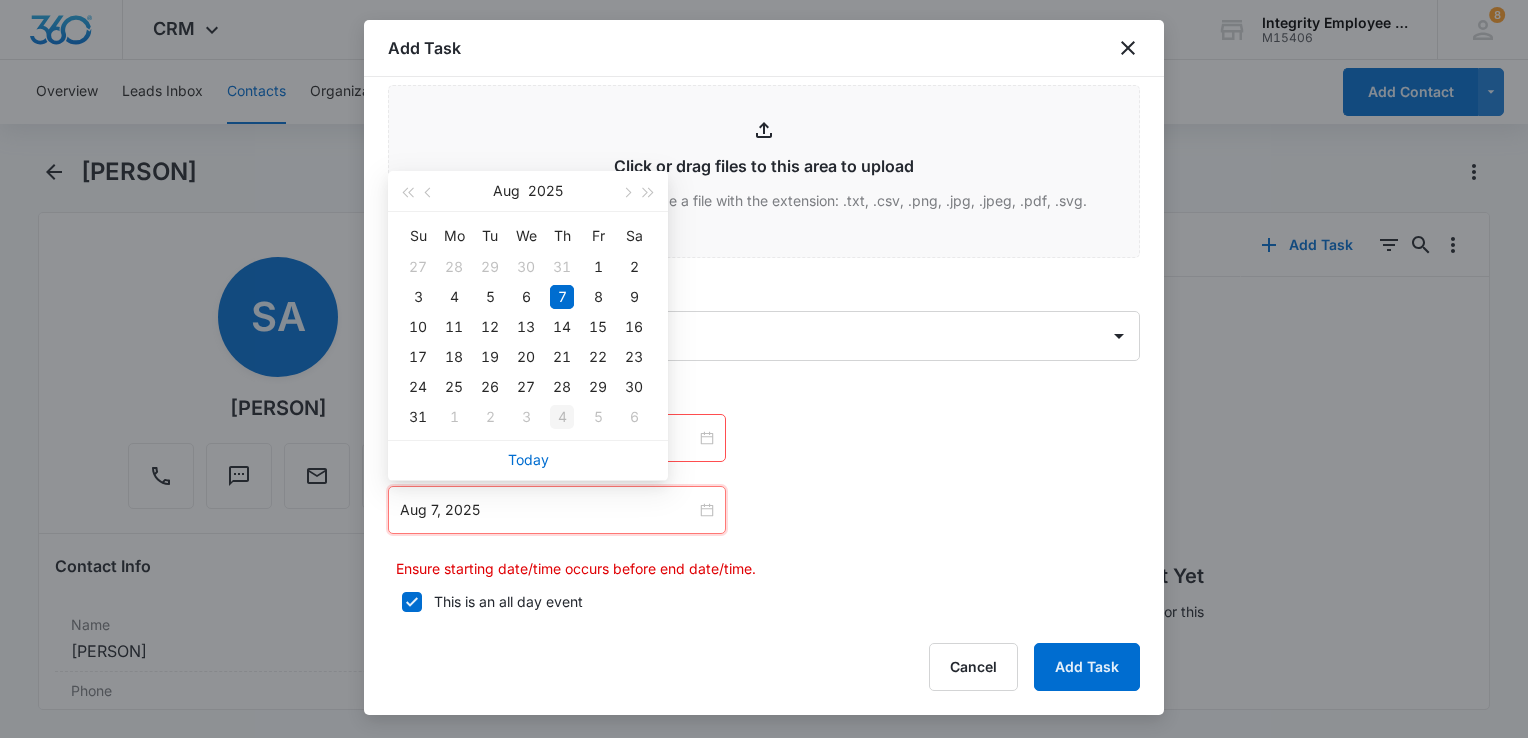 drag, startPoint x: 539, startPoint y: 516, endPoint x: 567, endPoint y: 423, distance: 97.123634 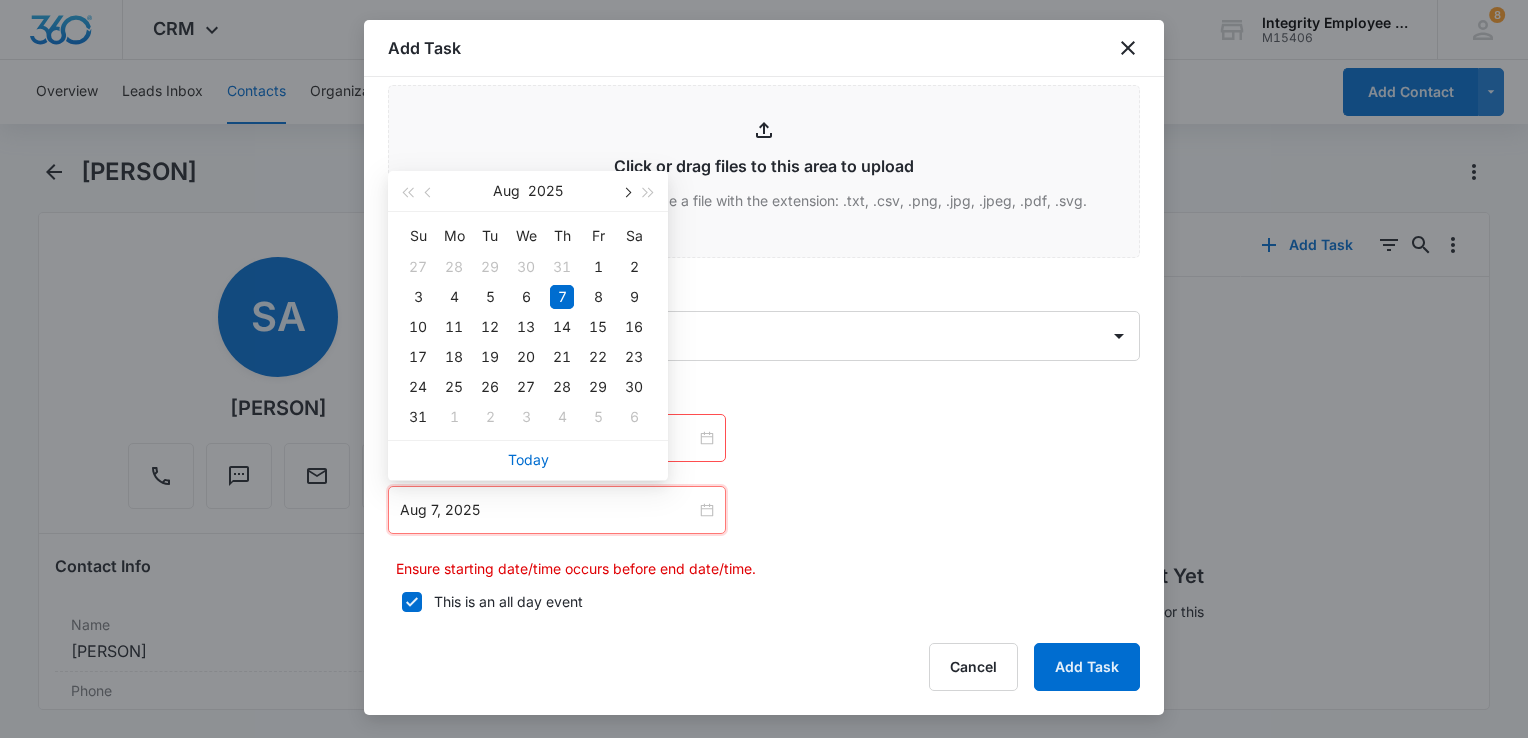 click at bounding box center (626, 193) 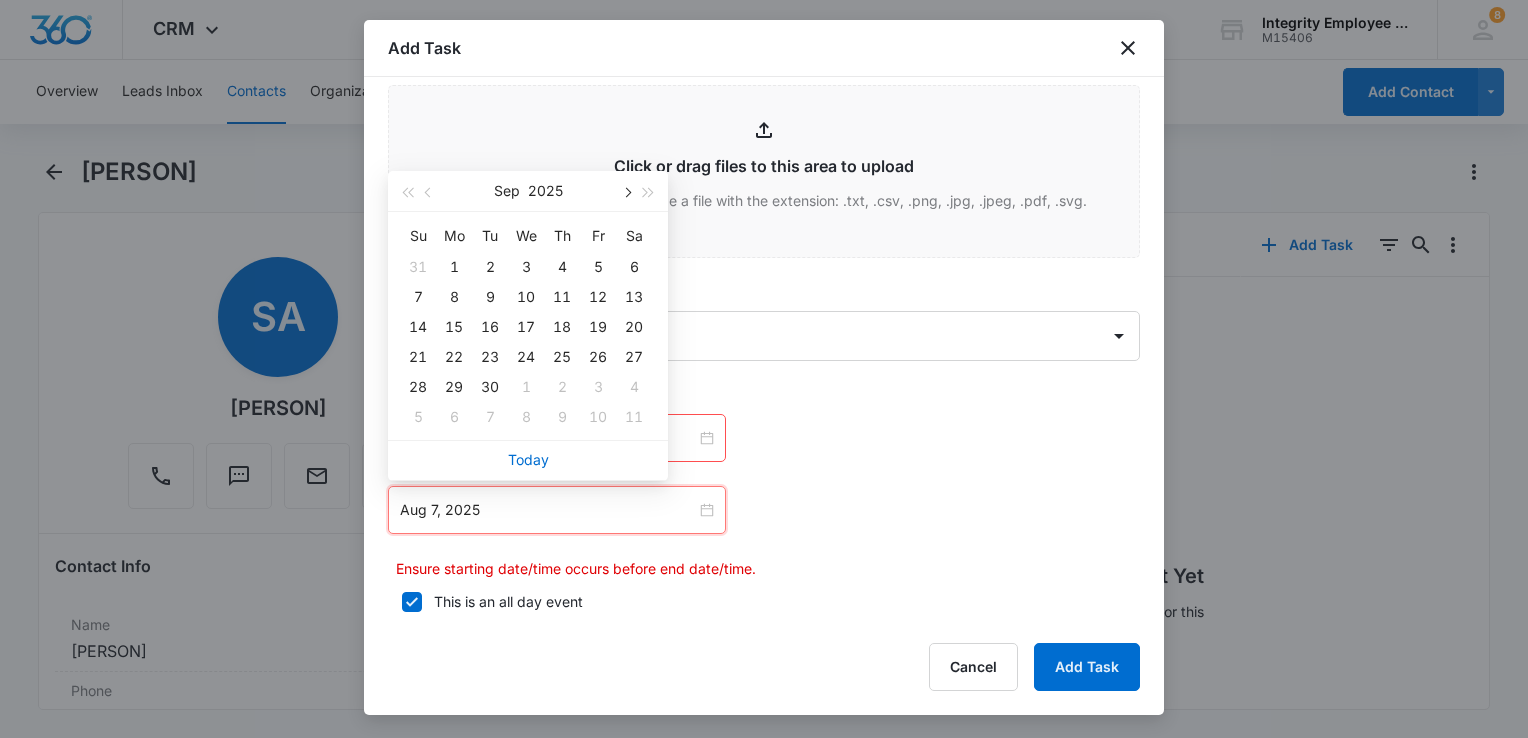 click at bounding box center [626, 193] 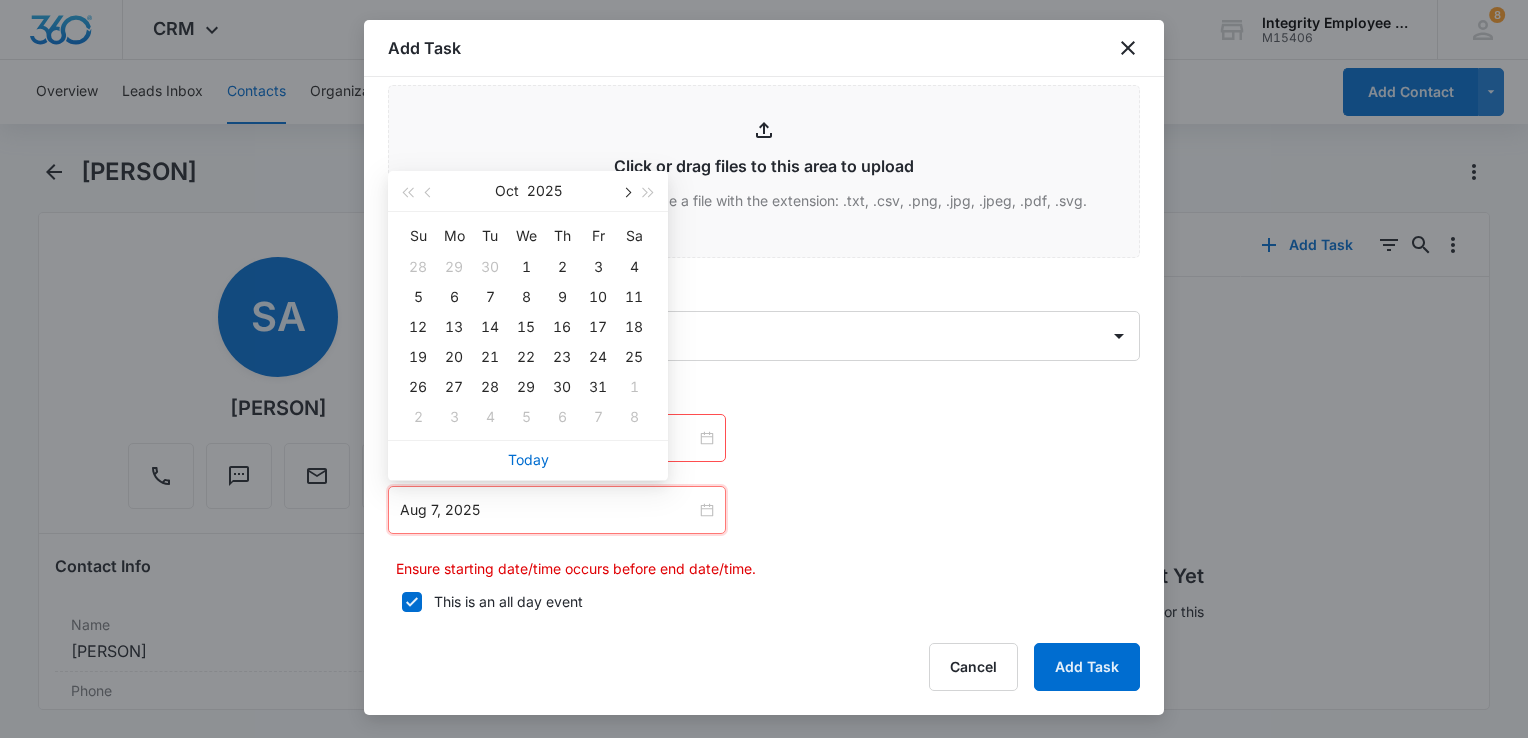 click at bounding box center (626, 193) 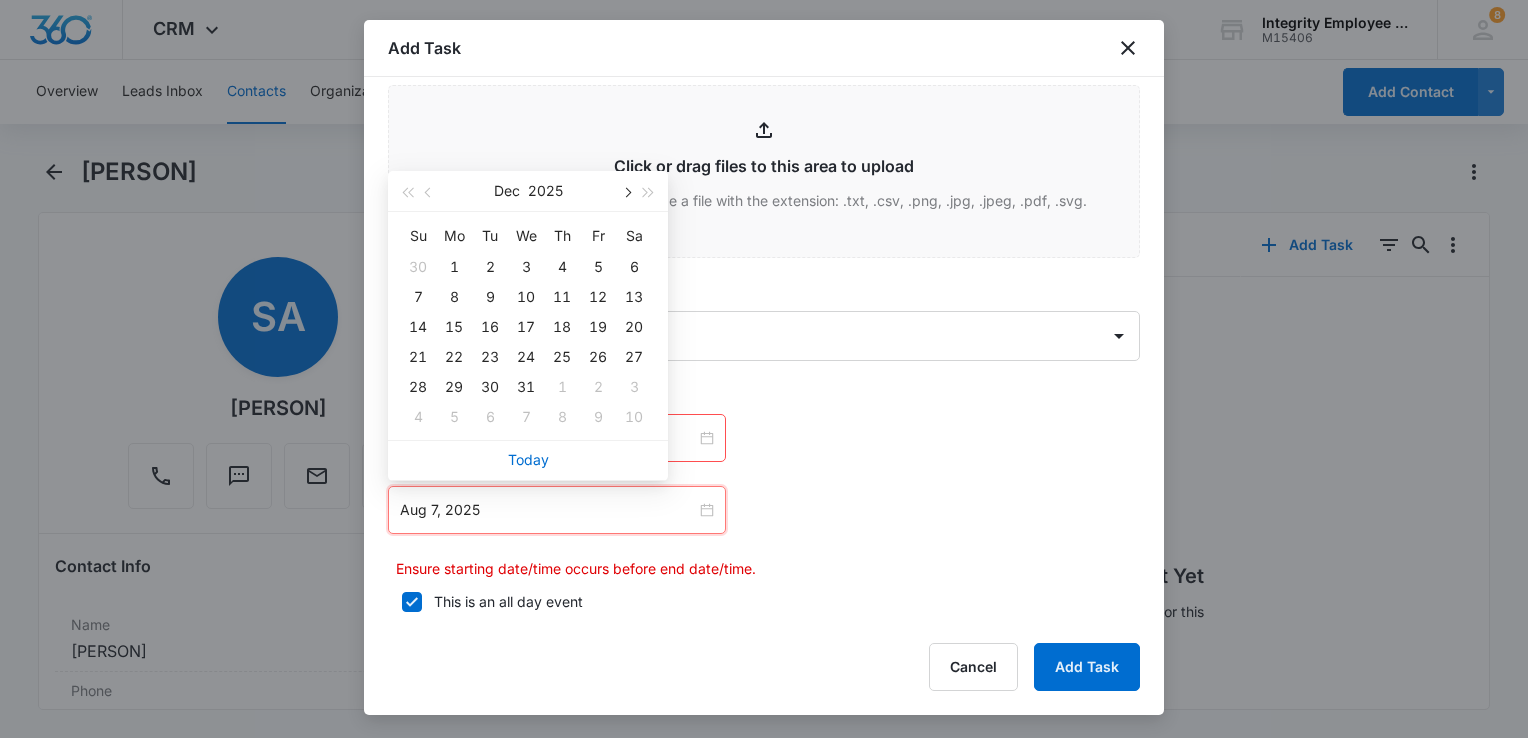 click at bounding box center (626, 193) 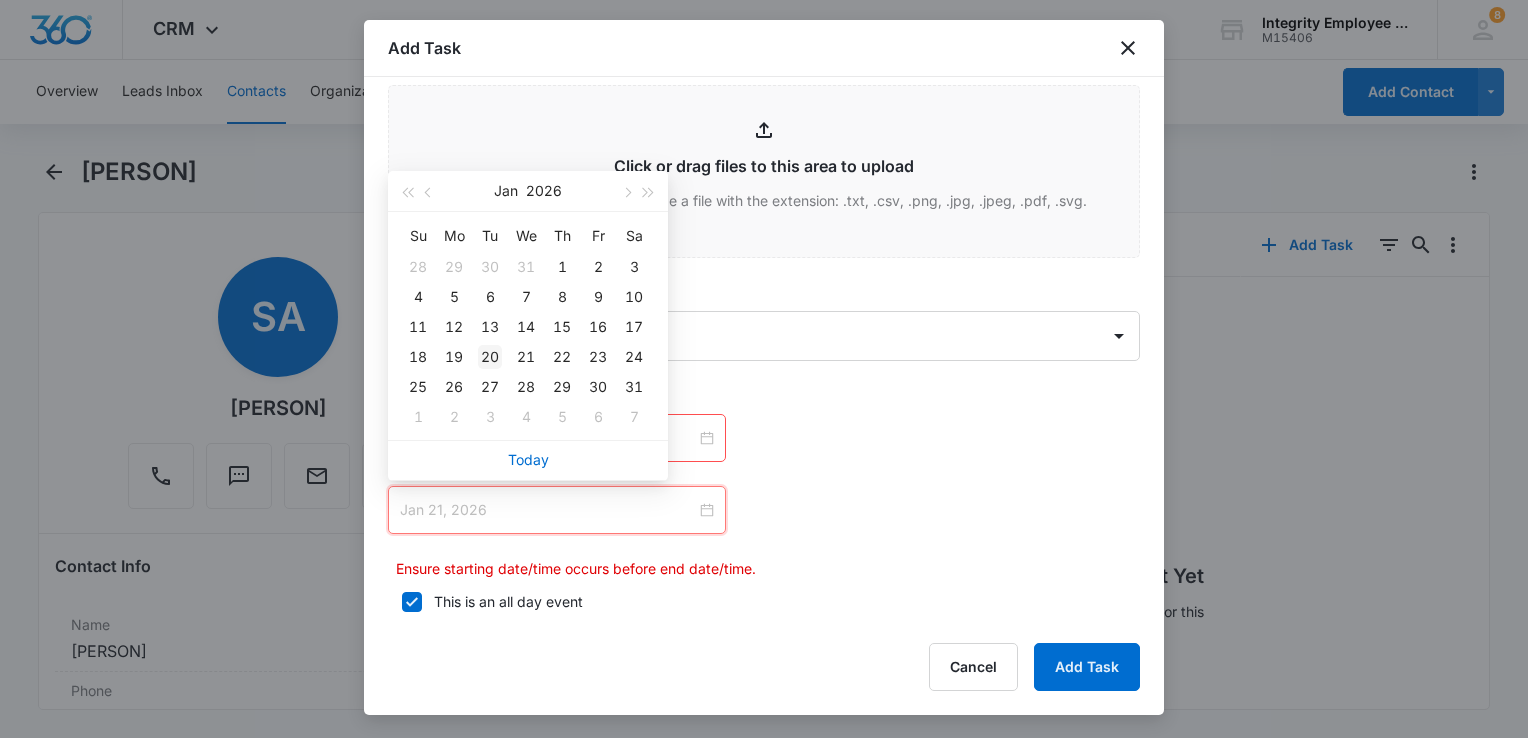 type on "Jan 20, 2026" 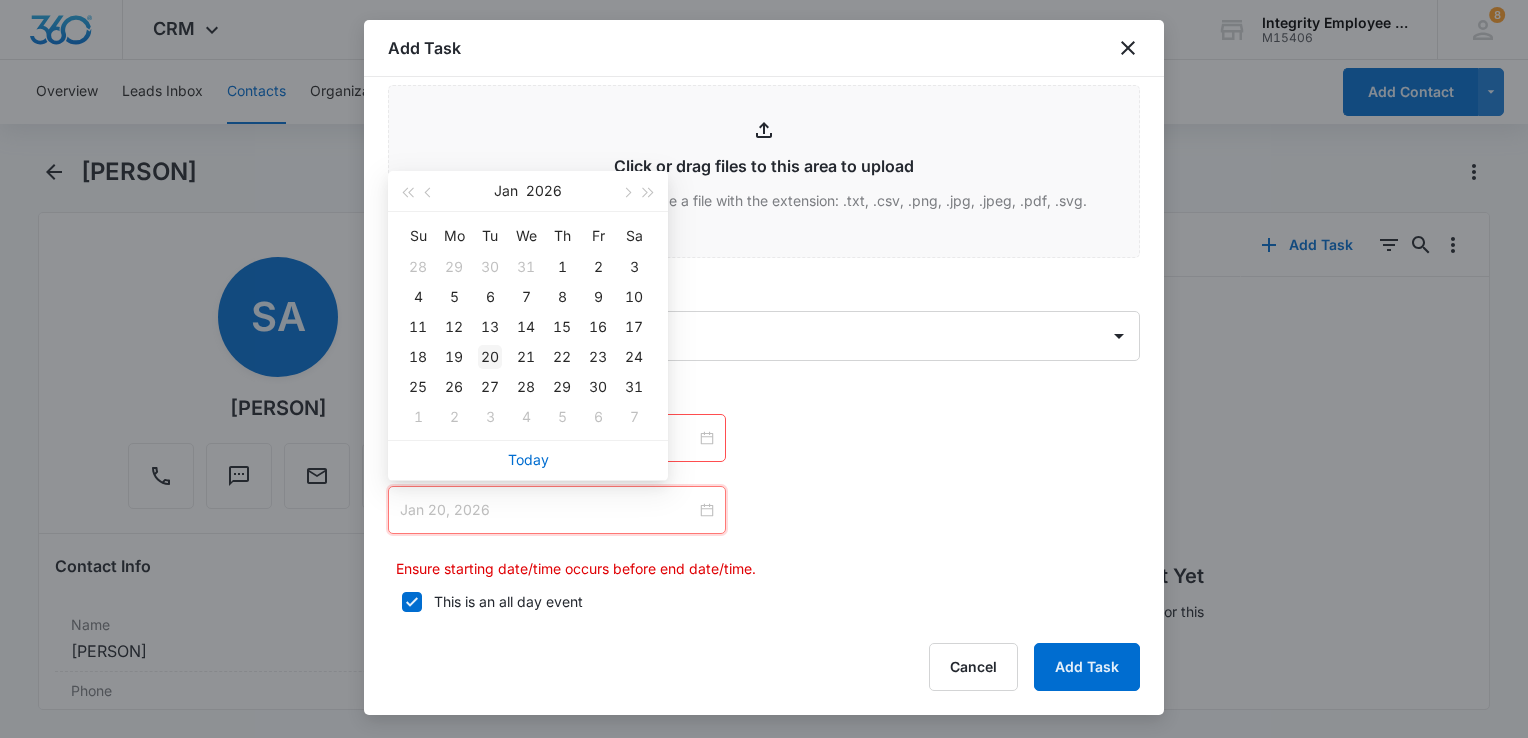 click on "20" at bounding box center (490, 357) 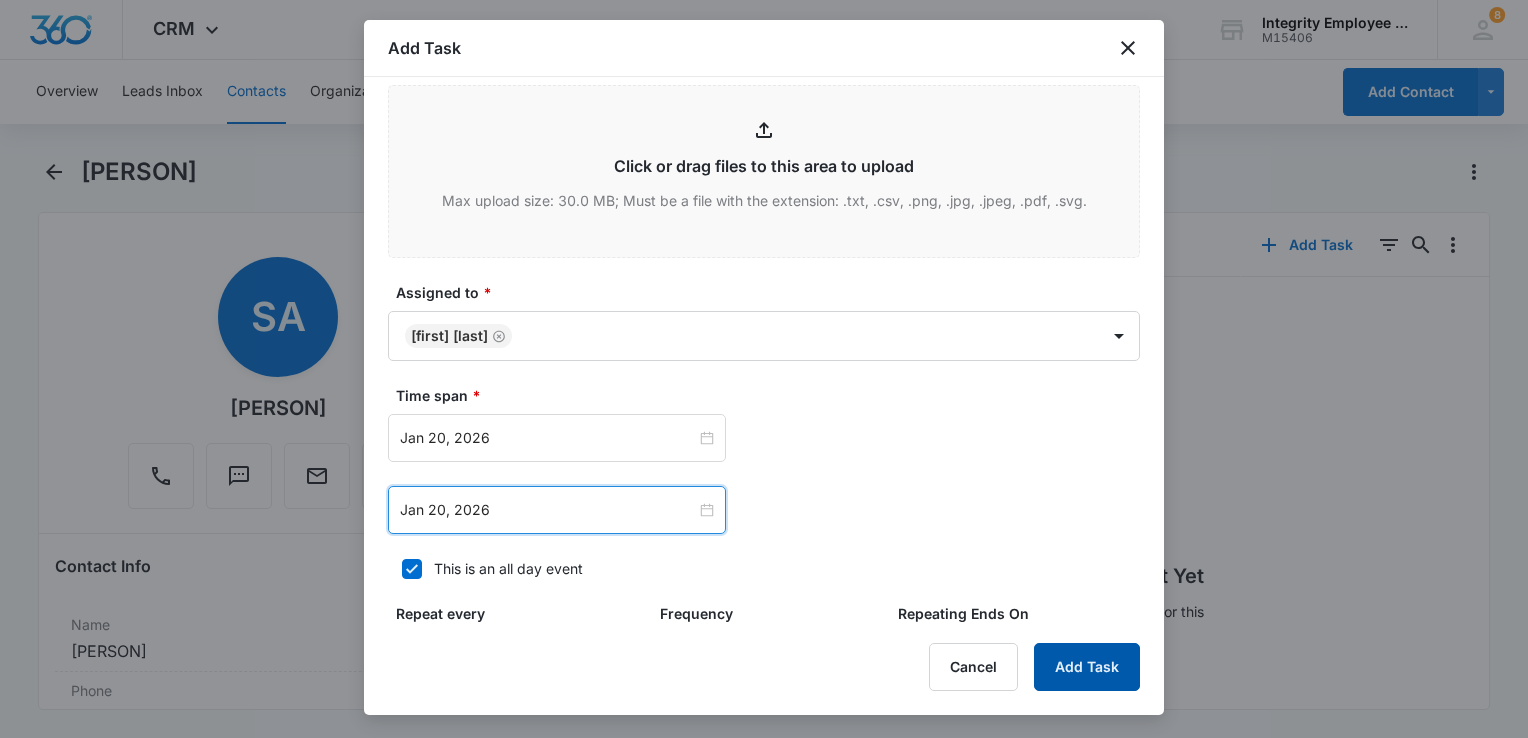 click on "Add Task" at bounding box center [1087, 667] 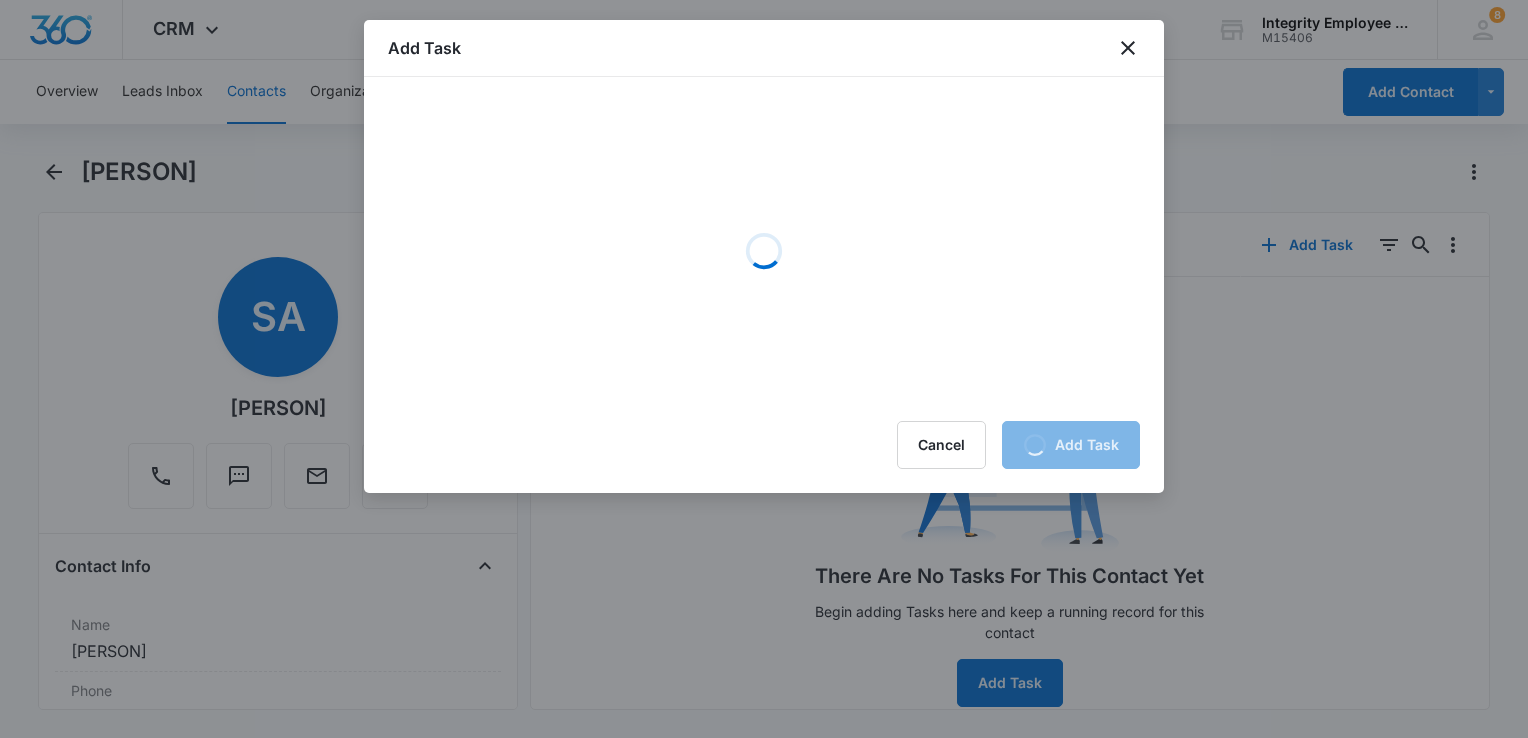scroll, scrollTop: 0, scrollLeft: 0, axis: both 